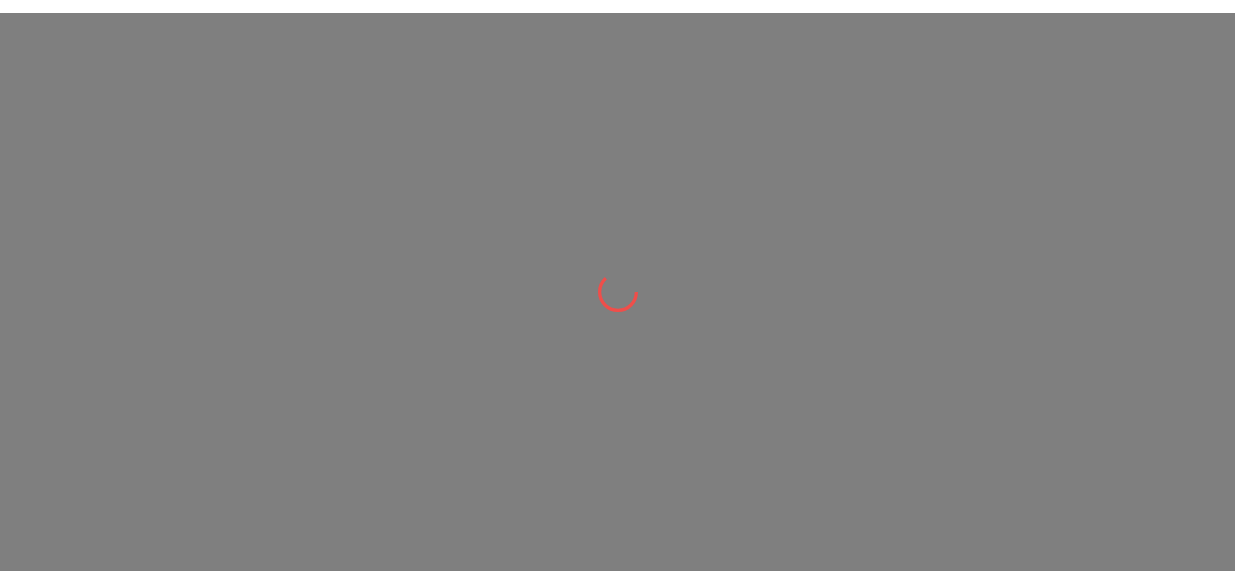 scroll, scrollTop: 0, scrollLeft: 0, axis: both 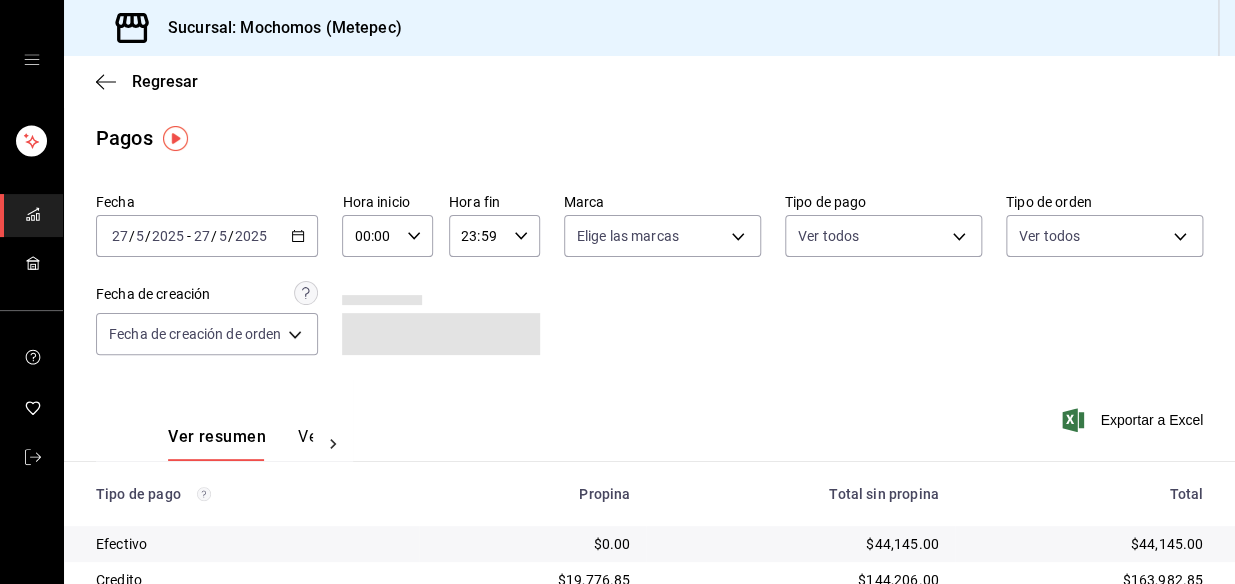 click on "Regresar" at bounding box center [649, 81] 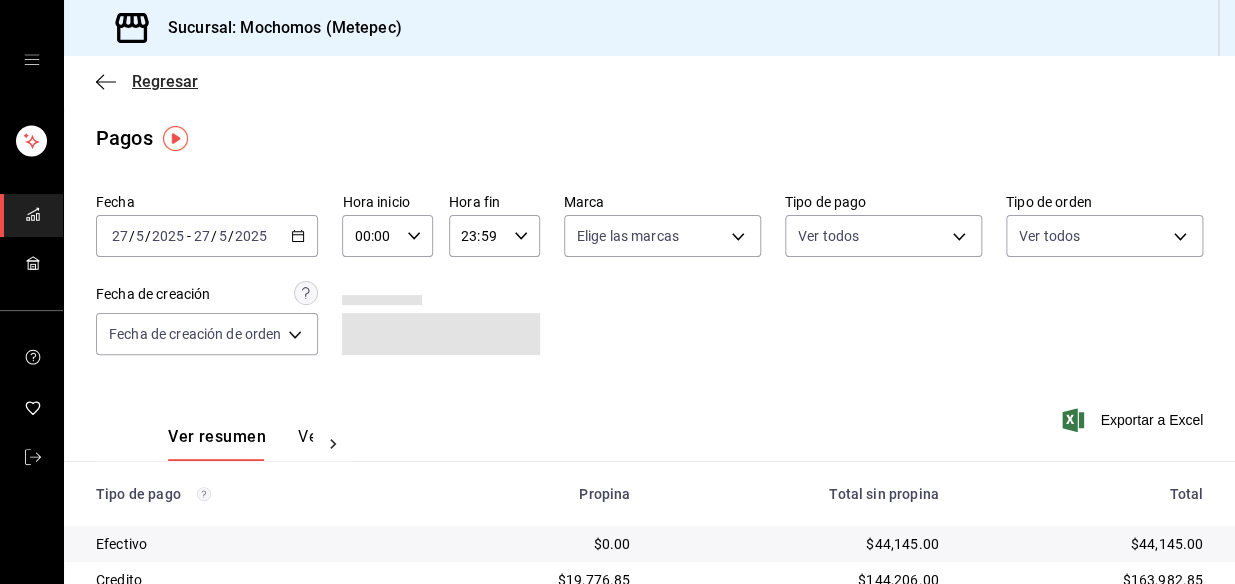 click 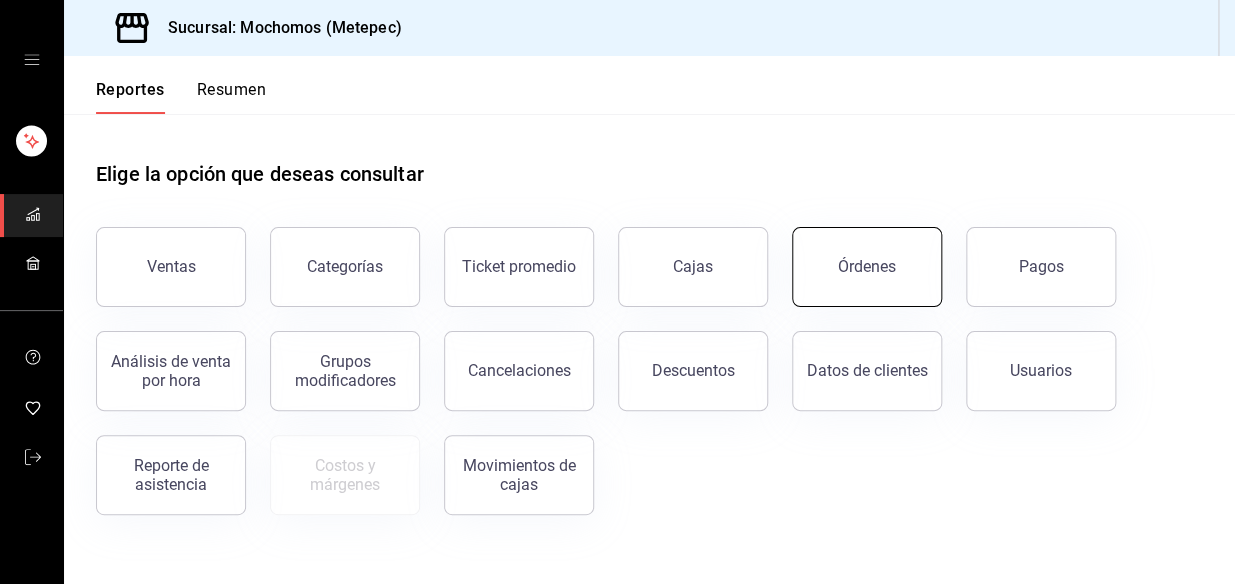 click on "Órdenes" at bounding box center (867, 267) 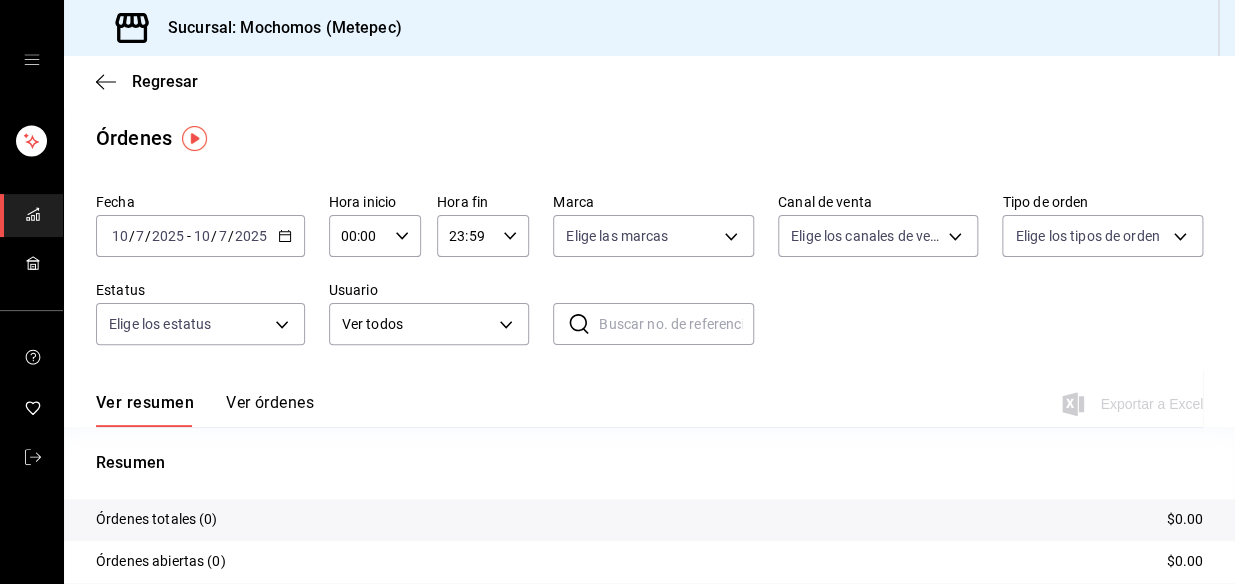click 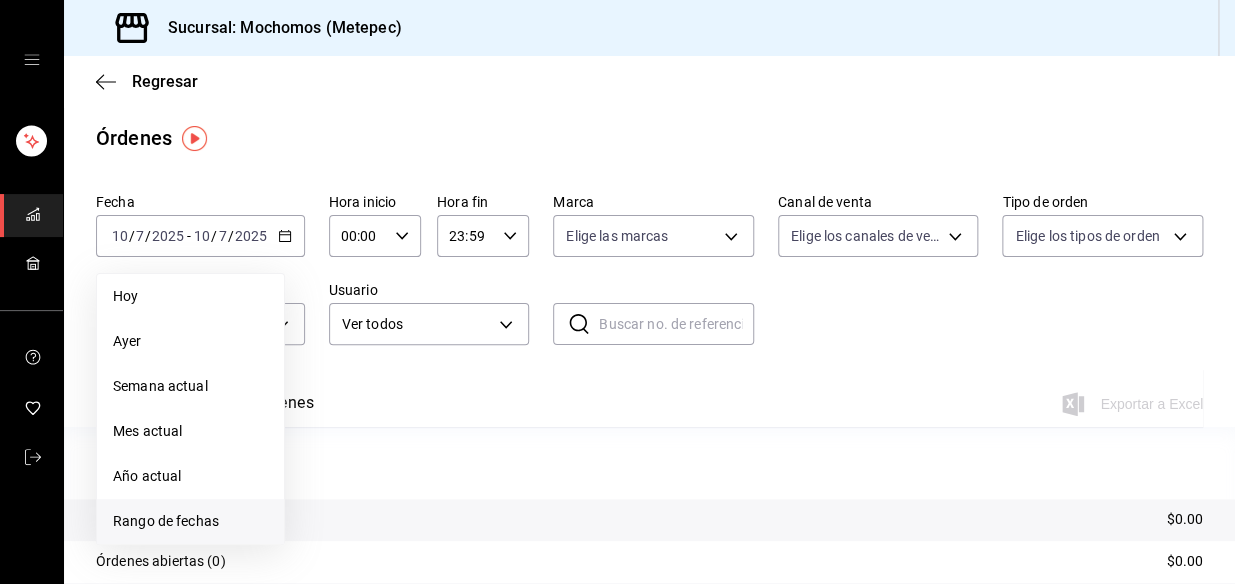 click on "Rango de fechas" at bounding box center [190, 521] 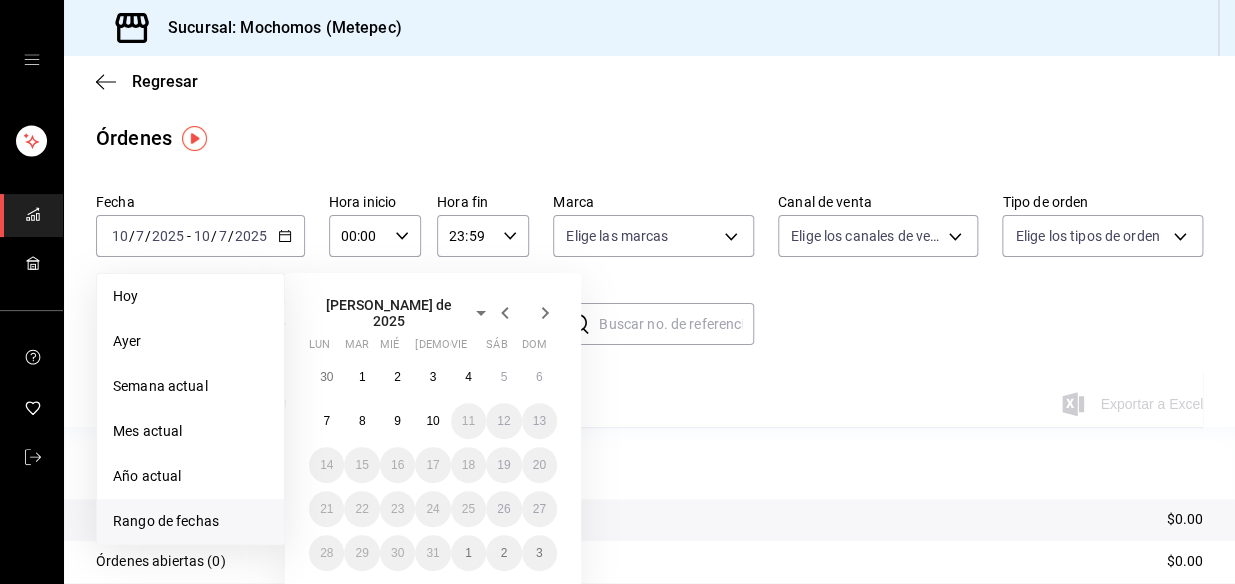 click 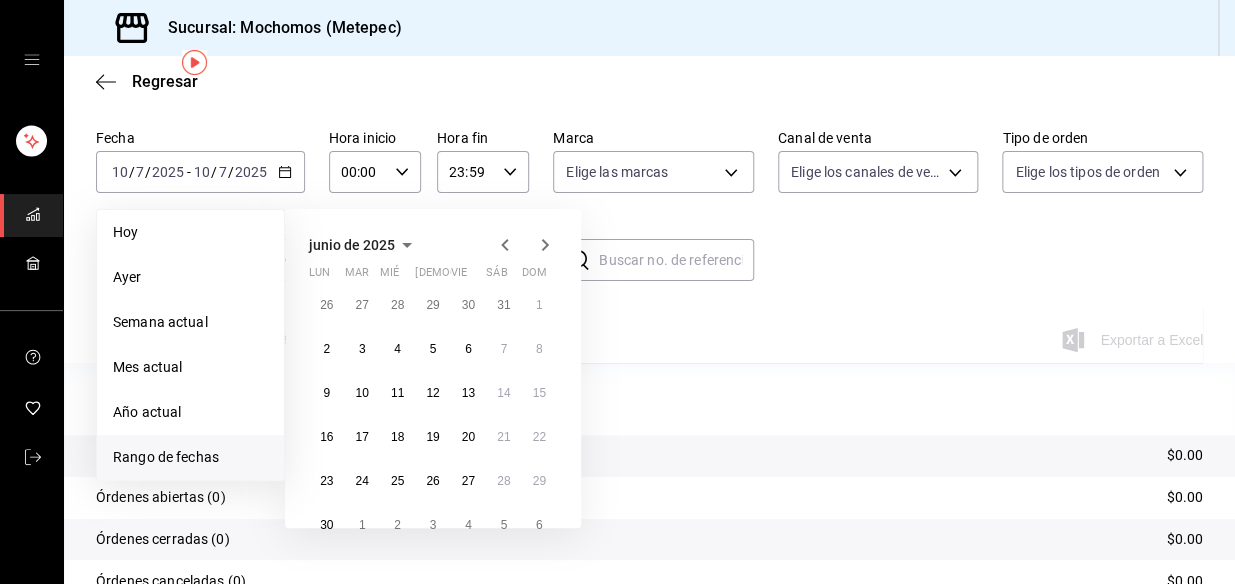 scroll, scrollTop: 90, scrollLeft: 0, axis: vertical 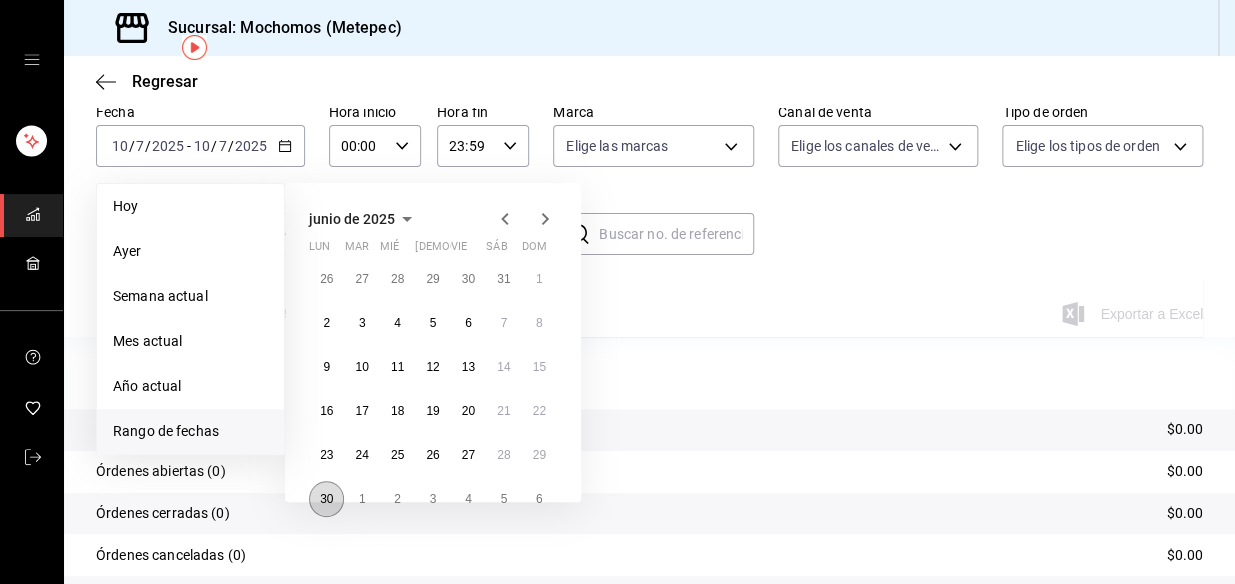 click on "30" at bounding box center (326, 499) 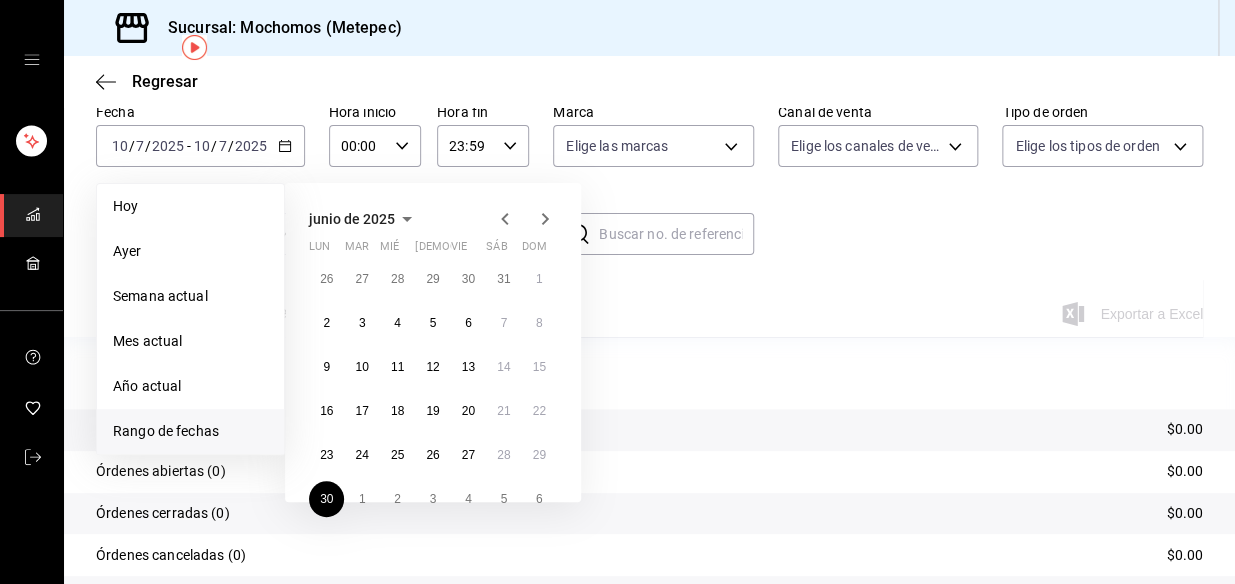click on "Resumen" at bounding box center [649, 373] 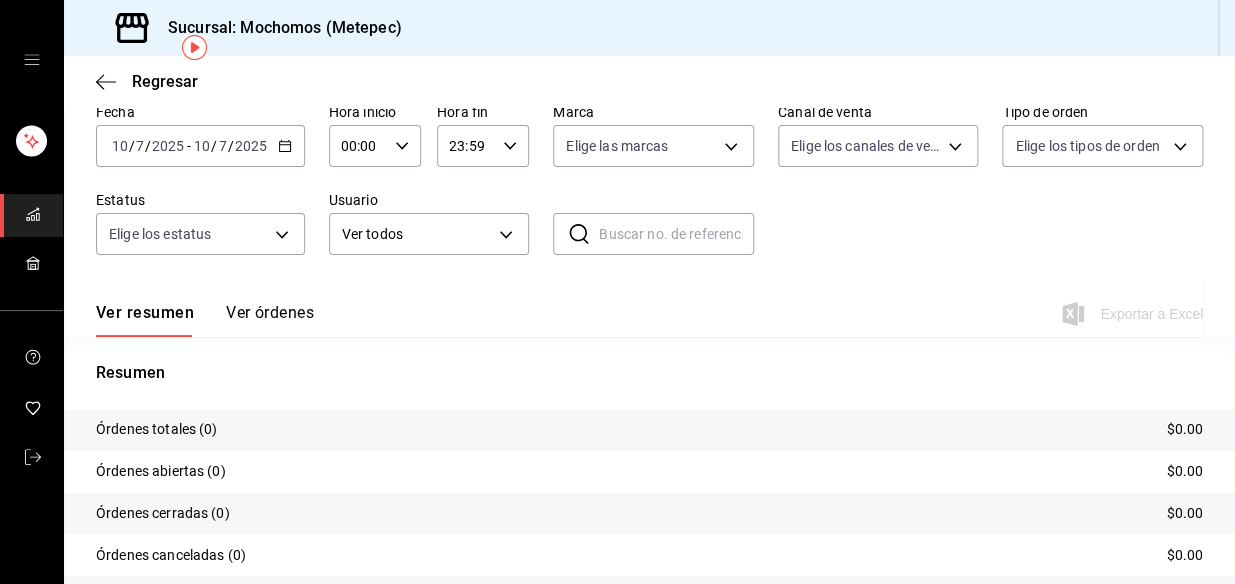 click 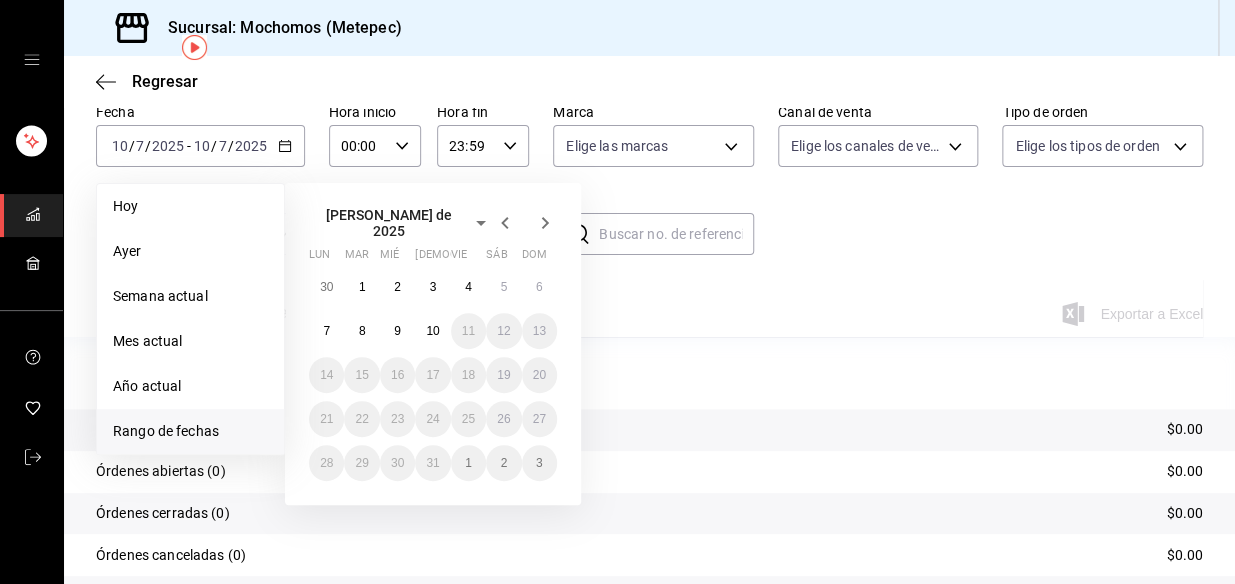 click 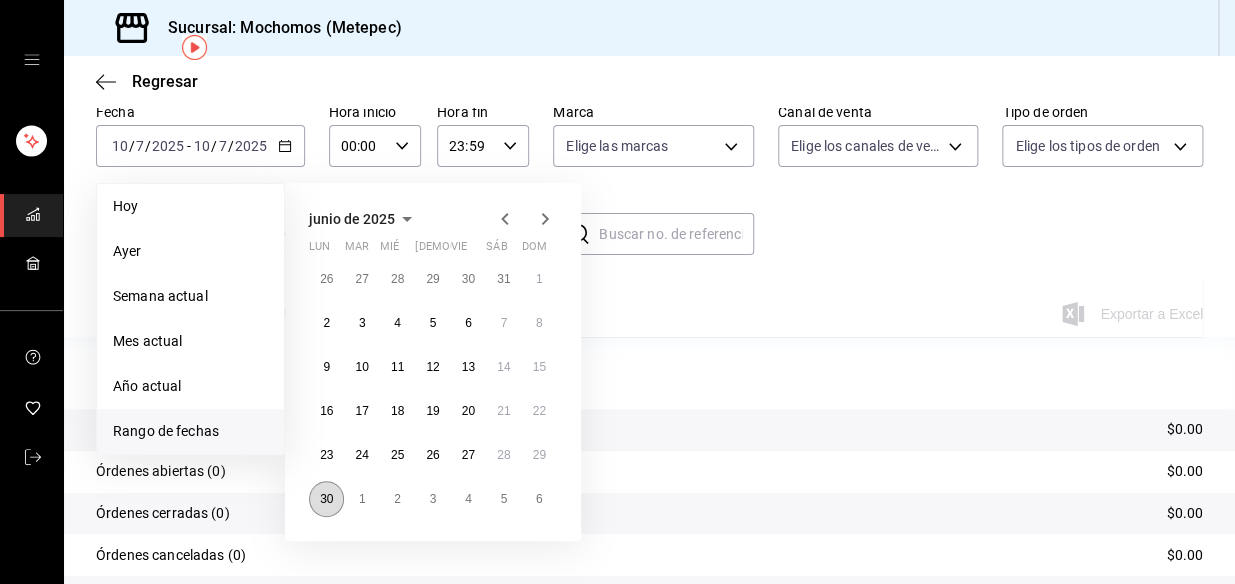 click on "30" at bounding box center [326, 499] 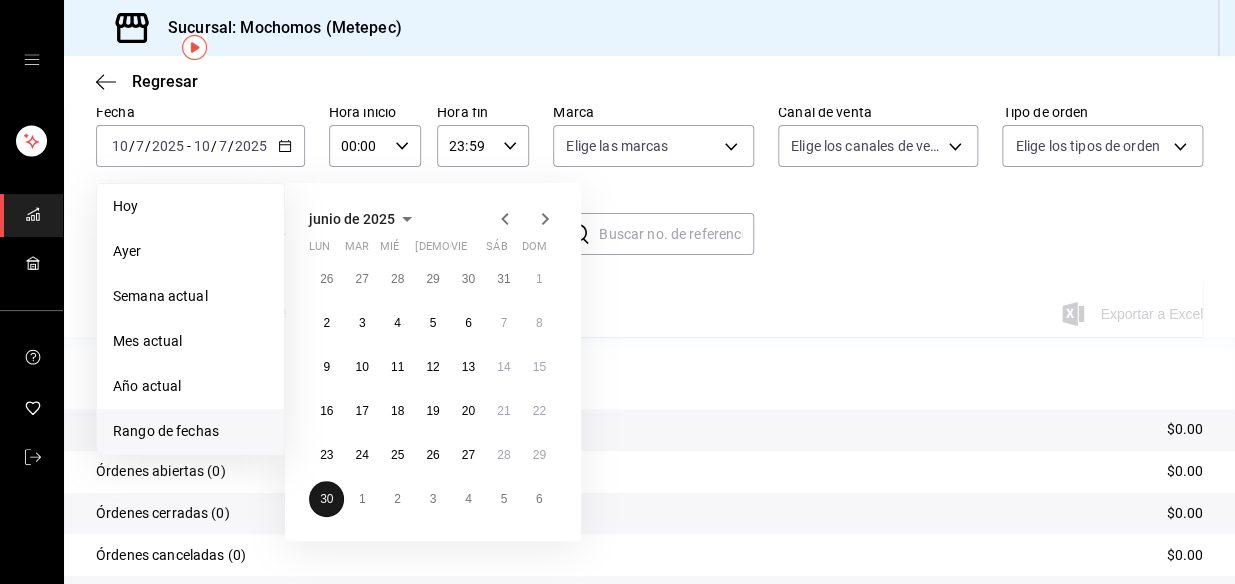 click on "30" at bounding box center (326, 499) 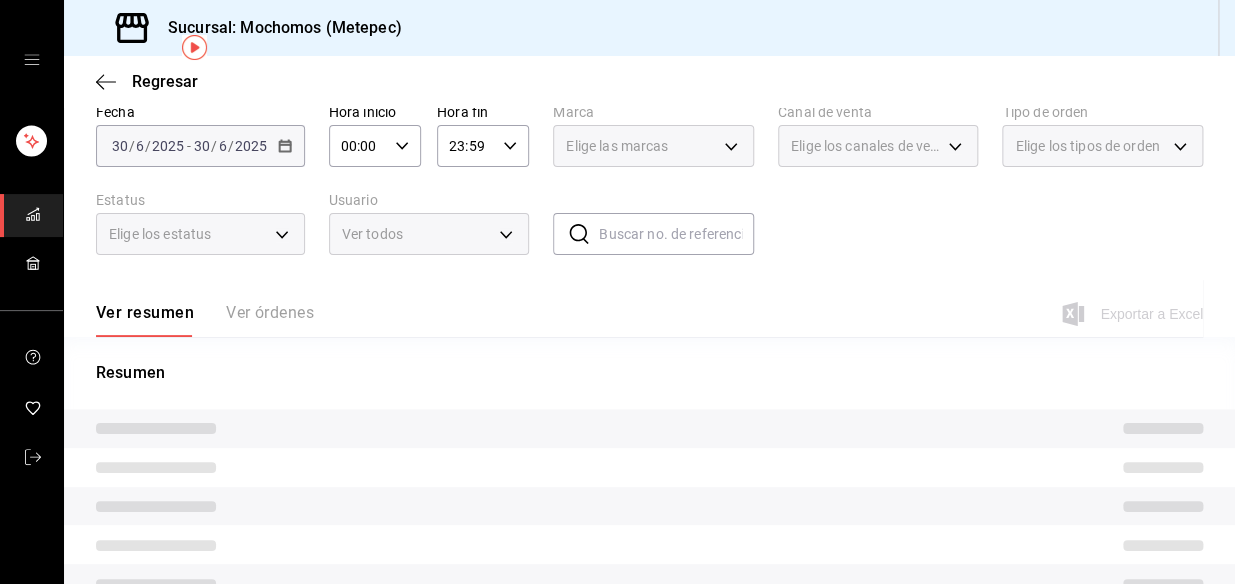 click at bounding box center (649, 506) 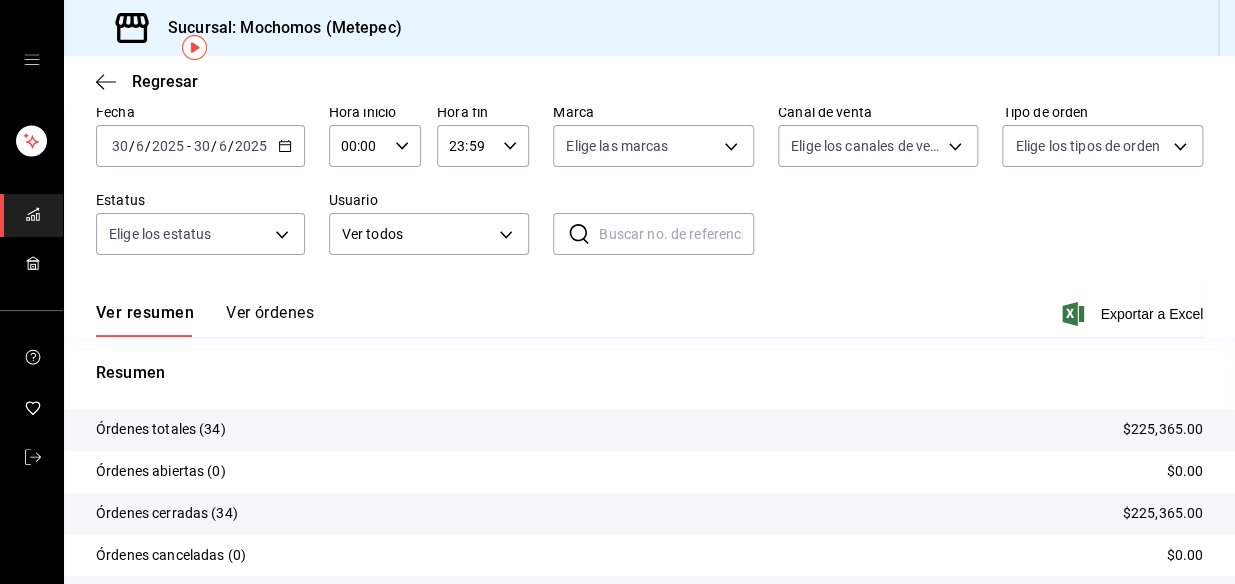 click 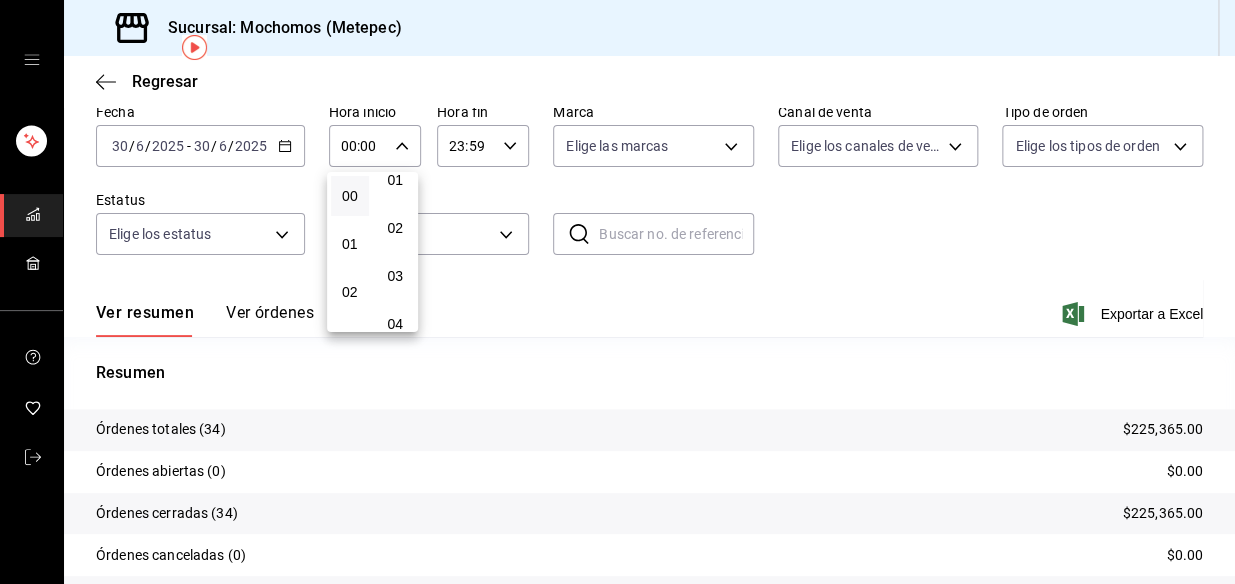 scroll, scrollTop: 181, scrollLeft: 0, axis: vertical 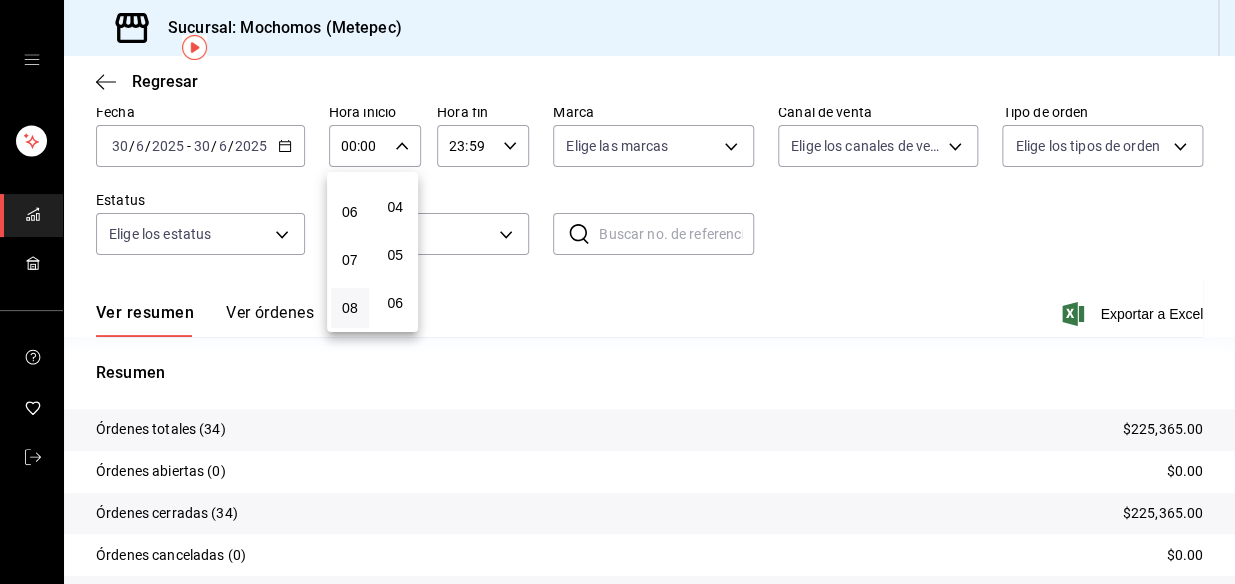 click on "08" at bounding box center (350, 308) 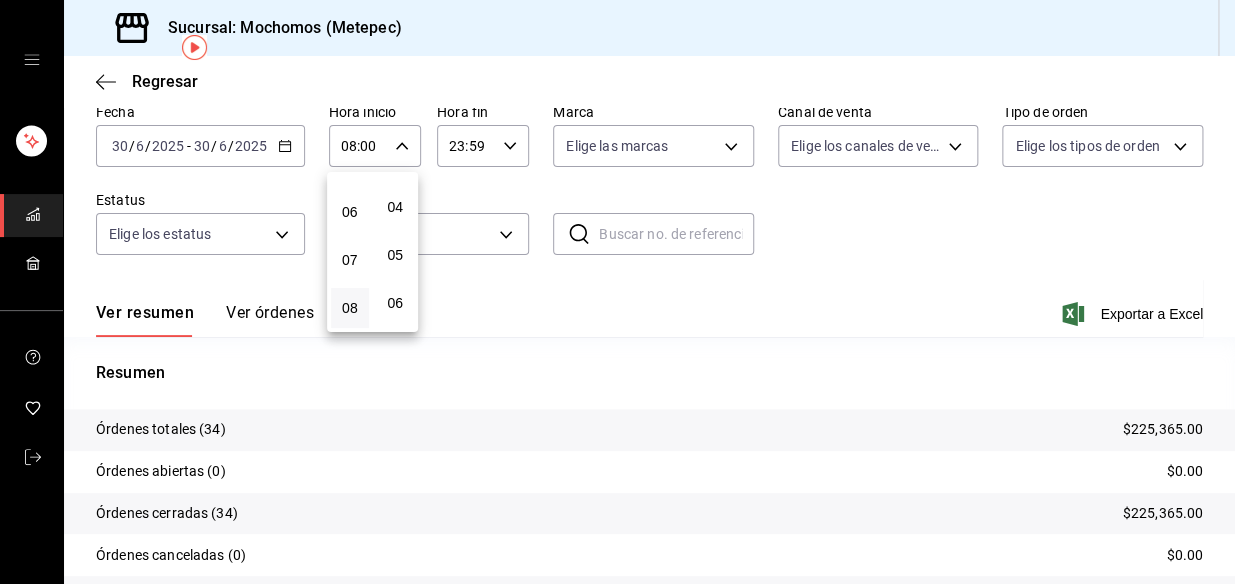 click at bounding box center [617, 292] 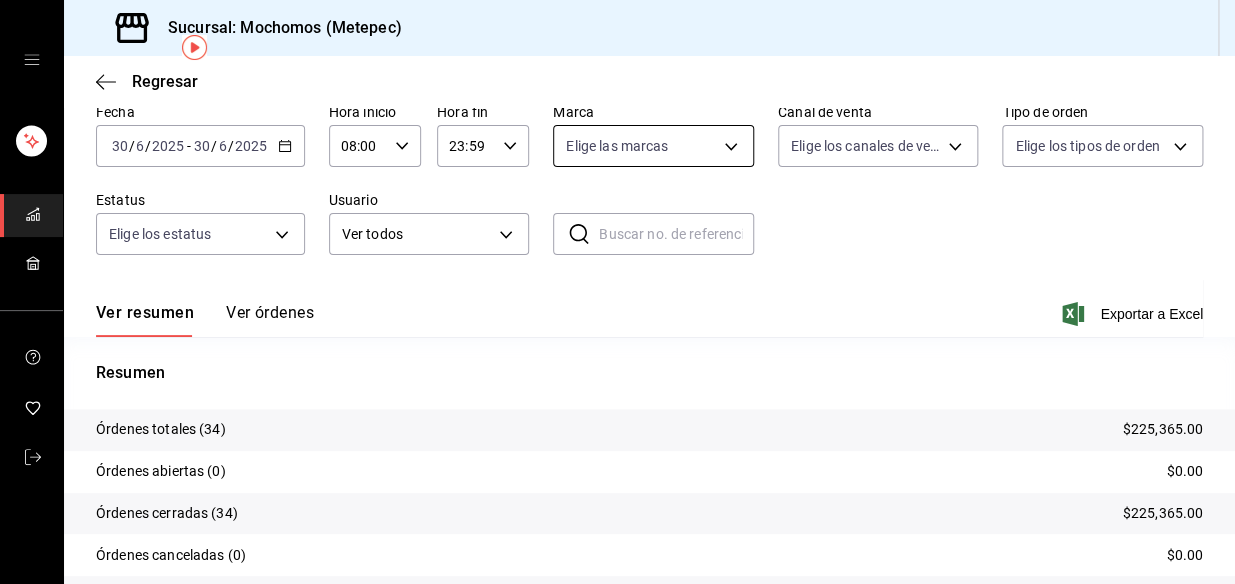 click on "Sucursal: Mochomos (Metepec) Regresar Órdenes Fecha [DATE] [DATE] - [DATE] [DATE] Hora inicio 08:00 Hora inicio Hora fin 23:59 Hora fin Marca Elige las marcas Canal de venta Elige los [PERSON_NAME] de venta Tipo de orden Elige los tipos de orden Estatus Elige los estatus Usuario Ver todos ALL ​ ​ Ver resumen Ver órdenes Exportar a Excel Resumen Órdenes totales (34) $225,365.00 Órdenes abiertas (0) $0.00 Órdenes cerradas (34) $225,365.00 Órdenes canceladas (0) $0.00 Órdenes negadas (0) $0.00 ¿Quieres ver el consumo promedio por orden y comensal? Ve al reporte de Ticket promedio GANA 1 MES GRATIS EN TU SUSCRIPCIÓN AQUÍ ¿Recuerdas cómo empezó tu restaurante?
[PERSON_NAME] puedes ayudar a un colega a tener el mismo cambio que tú viviste.
Recomienda Parrot directamente desde tu Portal Administrador.
Es fácil y rápido.
🎁 Por cada restaurante que se una, ganas 1 mes gratis. Ver video tutorial Ir a video Visitar centro de ayuda [PHONE_NUMBER] [EMAIL_ADDRESS][DOMAIN_NAME] [PHONE_NUMBER]" at bounding box center [617, 292] 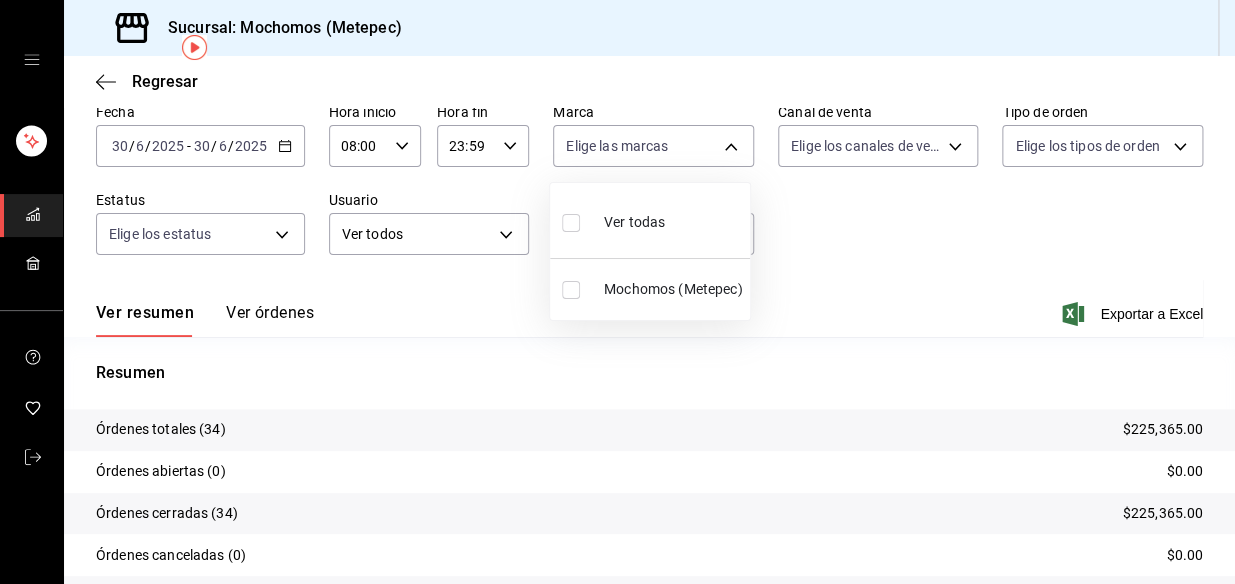 click at bounding box center (575, 222) 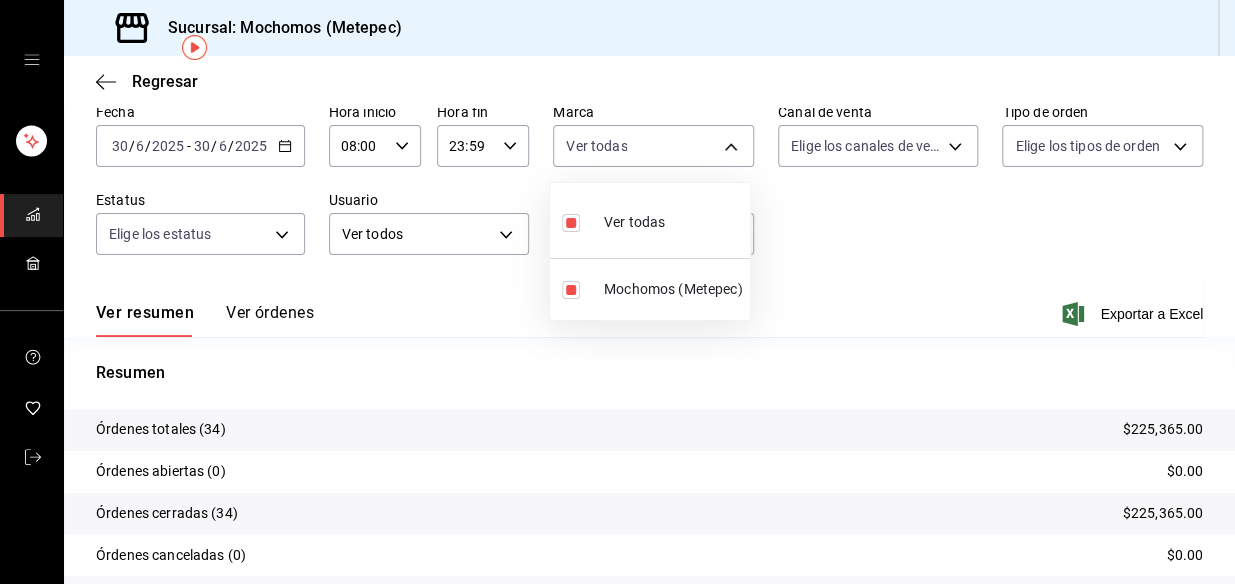 click at bounding box center (617, 292) 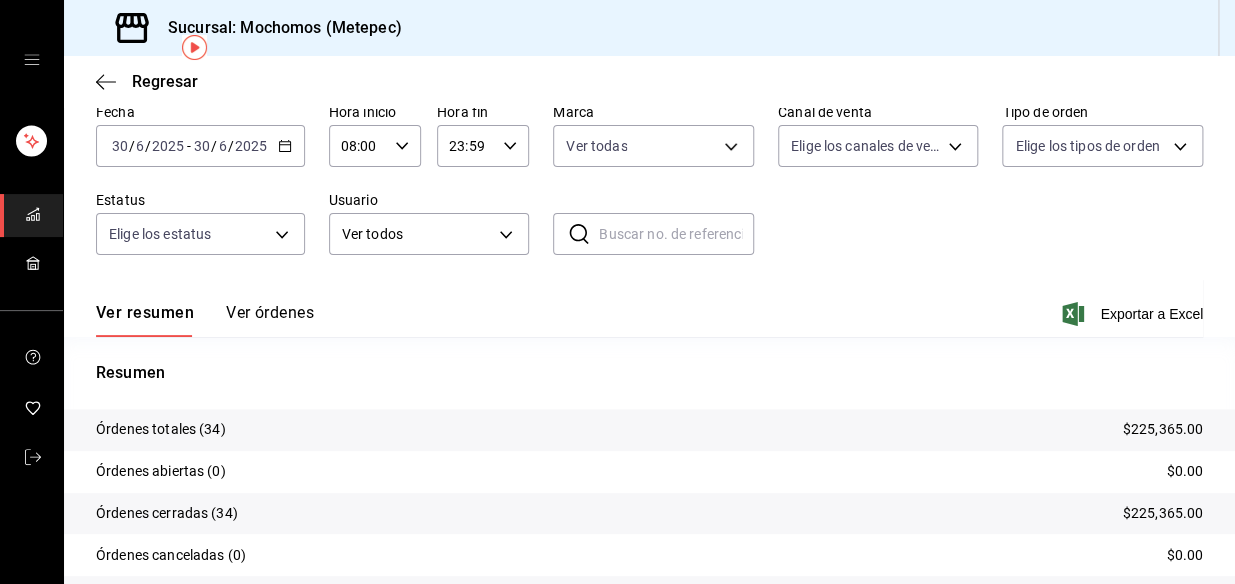 click on "Sucursal: Mochomos (Metepec) Regresar Órdenes Fecha [DATE] [DATE] - [DATE] [DATE] Hora inicio 08:00 Hora inicio Hora fin 23:59 Hora fin Marca Ver todas 2365f74e-aa6b-4392-bdf2-72765591bddf Canal de venta Elige los [PERSON_NAME] de venta Tipo de orden Elige los tipos de orden Estatus Elige los estatus Usuario Ver todos ALL ​ ​ Ver resumen Ver órdenes Exportar a Excel Resumen Órdenes totales (34) $225,365.00 Órdenes abiertas (0) $0.00 Órdenes cerradas (34) $225,365.00 Órdenes canceladas (0) $0.00 Órdenes negadas (0) $0.00 ¿Quieres ver el consumo promedio por orden y comensal? Ve al reporte de Ticket promedio GANA 1 MES GRATIS EN TU SUSCRIPCIÓN AQUÍ ¿Recuerdas cómo empezó tu restaurante?
[PERSON_NAME] puedes ayudar a un colega a tener el mismo cambio que tú viviste.
Recomienda Parrot directamente desde tu Portal Administrador.
Es fácil y rápido.
🎁 Por cada restaurante que se una, ganas 1 mes gratis. Ver video tutorial Ir a video Visitar centro de ayuda [PHONE_NUMBER]" at bounding box center (617, 292) 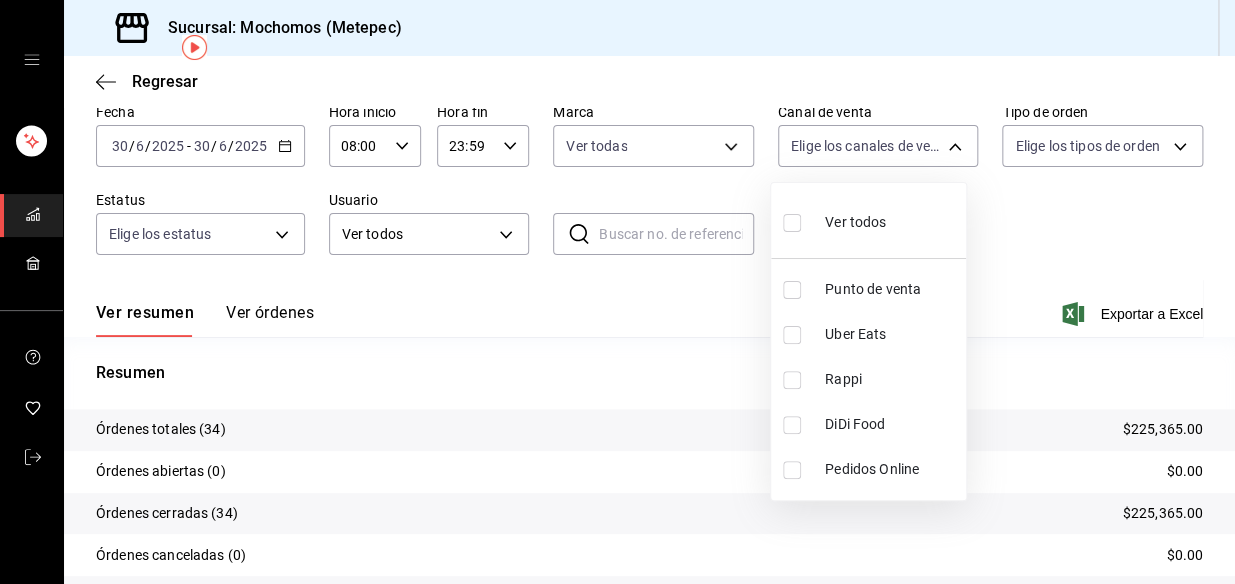 click at bounding box center [792, 223] 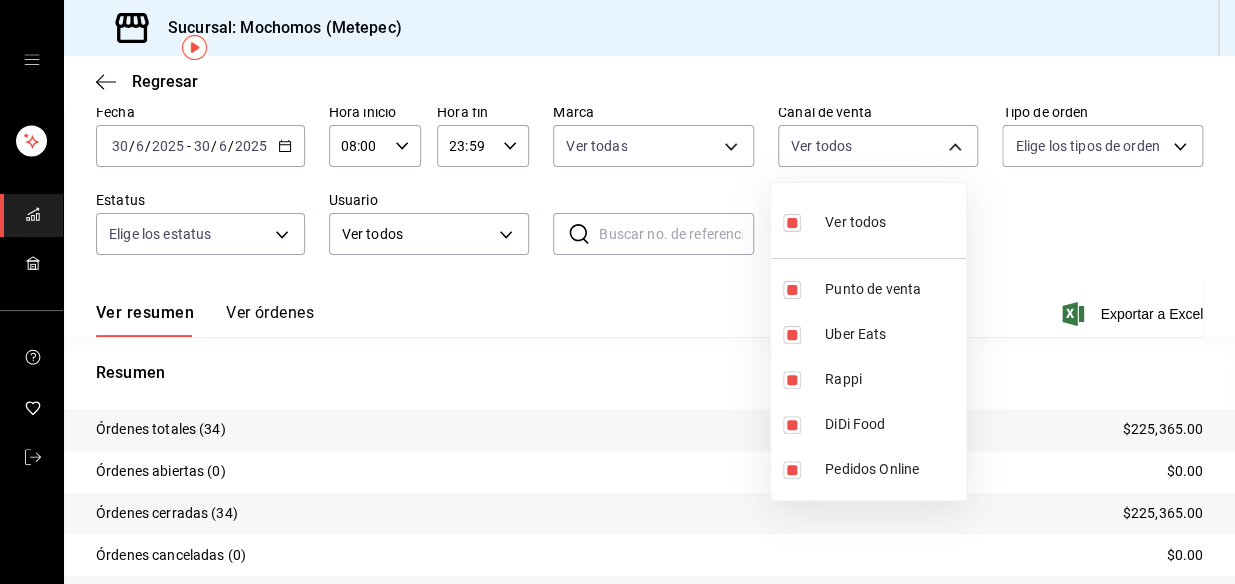 click at bounding box center [617, 292] 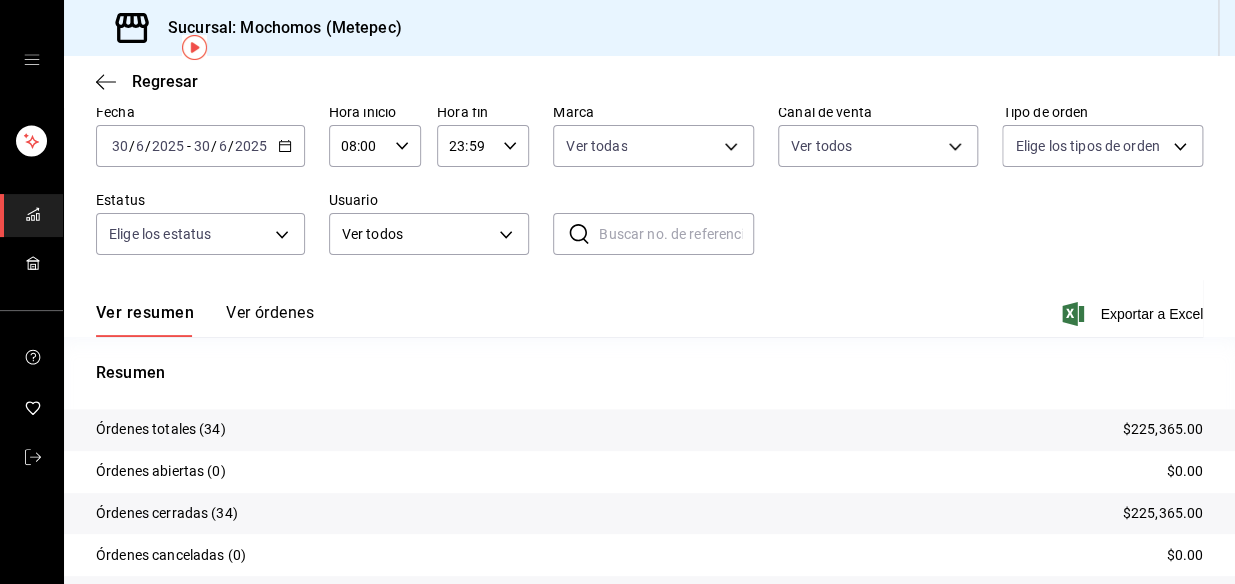 click on "Sucursal: Mochomos (Metepec) Regresar Órdenes Fecha [DATE] [DATE] - [DATE] [DATE] Hora inicio 08:00 Hora inicio Hora fin 23:59 Hora fin Marca Ver todas 2365f74e-aa6b-4392-bdf2-72765591bddf Canal de venta Ver todos PARROT,UBER_EATS,RAPPI,DIDI_FOOD,ONLINE Tipo de orden Elige los tipos de orden Estatus Elige los estatus Usuario Ver todos ALL ​ ​ Ver resumen Ver órdenes Exportar a Excel Resumen Órdenes totales (34) $225,365.00 Órdenes abiertas (0) $0.00 Órdenes cerradas (34) $225,365.00 Órdenes canceladas (0) $0.00 Órdenes negadas (0) $0.00 ¿Quieres ver el consumo promedio por orden y comensal? Ve al reporte de Ticket promedio GANA 1 MES GRATIS EN TU SUSCRIPCIÓN AQUÍ ¿Recuerdas cómo empezó tu restaurante?
[PERSON_NAME] puedes ayudar a un colega a tener el mismo cambio que tú viviste.
Recomienda Parrot directamente desde tu Portal Administrador.
Es fácil y rápido.
🎁 Por cada restaurante que se una, ganas 1 mes gratis. Ver video tutorial Ir a video Ver todos Punto de venta" at bounding box center (617, 292) 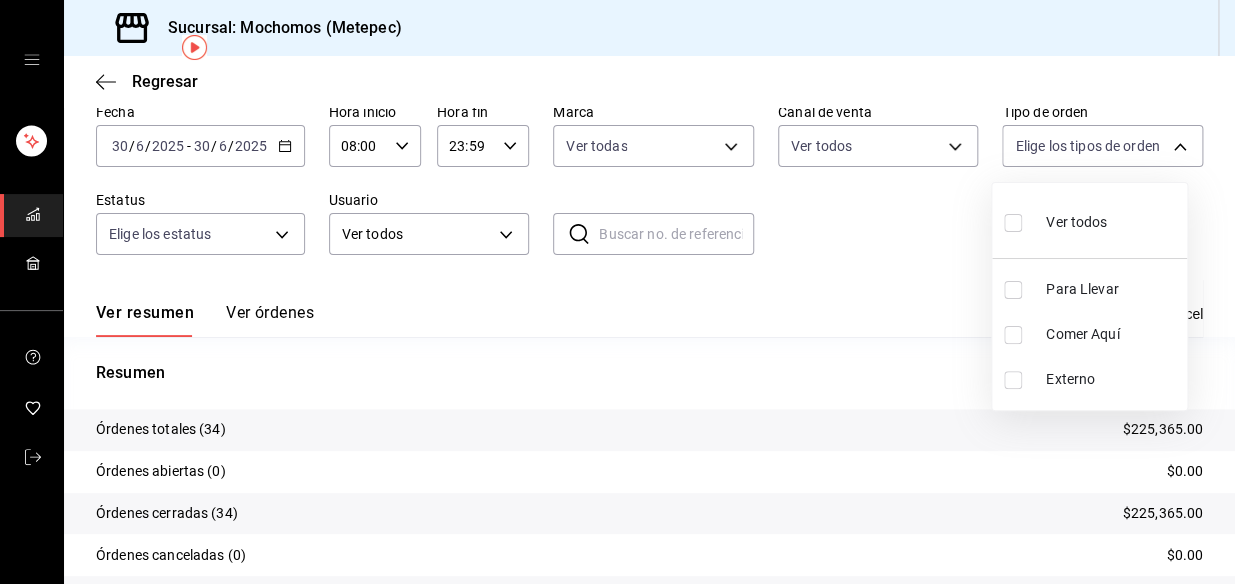 click on "Ver todos" at bounding box center (1089, 220) 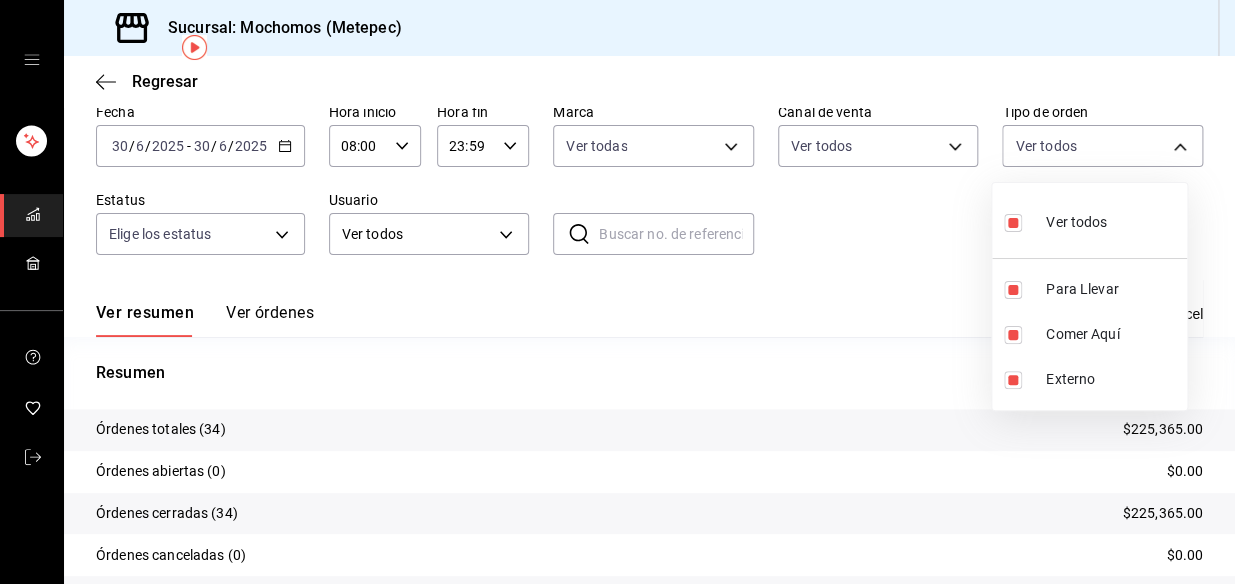 click at bounding box center [617, 292] 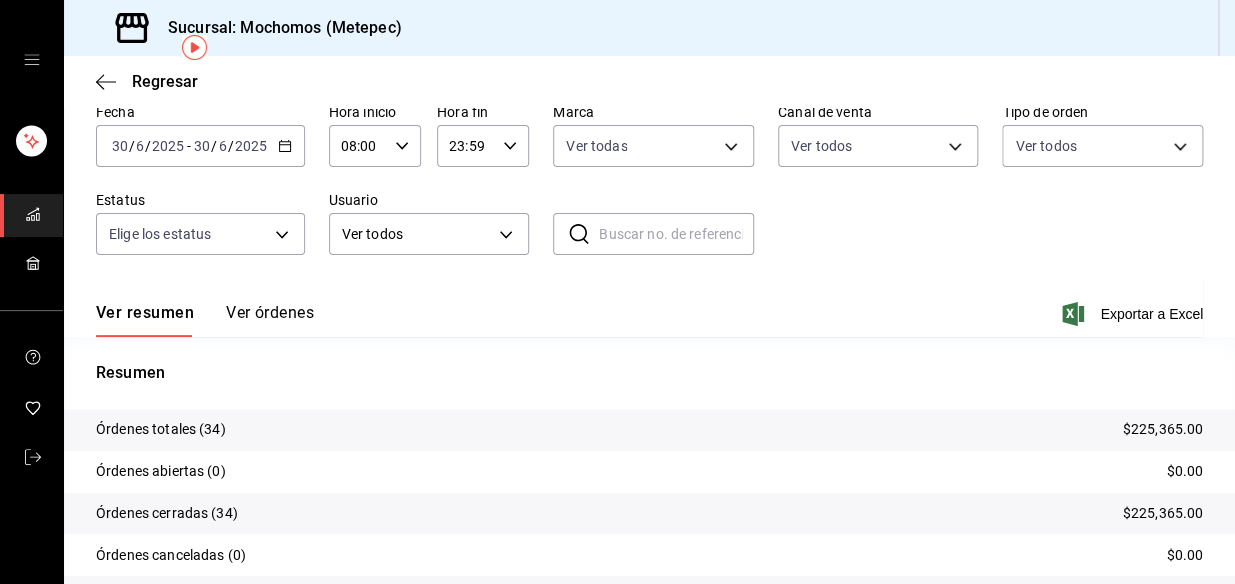 click on "Sucursal: Mochomos (Metepec) Regresar Órdenes Fecha [DATE] [DATE] - [DATE] [DATE] Hora inicio 08:00 Hora inicio Hora fin 23:59 Hora fin Marca Ver todas 2365f74e-aa6b-4392-bdf2-72765591bddf Canal de venta Ver todos PARROT,UBER_EATS,RAPPI,DIDI_FOOD,ONLINE Tipo de orden Ver todos 3a236ed8-2e24-47ca-8e59-ead494492482,da8509e8-5fca-4f62-958e-973104937870,EXTERNAL Estatus Elige los estatus Usuario Ver todos ALL ​ ​ Ver resumen Ver órdenes Exportar a Excel Resumen Órdenes totales (34) $225,365.00 Órdenes abiertas (0) $0.00 Órdenes cerradas (34) $225,365.00 Órdenes canceladas (0) $0.00 Órdenes negadas (0) $0.00 ¿Quieres ver el consumo promedio por orden y comensal? Ve al reporte de Ticket promedio GANA 1 MES GRATIS EN TU SUSCRIPCIÓN AQUÍ Ver video tutorial Ir a video Visitar centro de ayuda [PHONE_NUMBER] [EMAIL_ADDRESS][DOMAIN_NAME] Visitar centro de ayuda [PHONE_NUMBER] [EMAIL_ADDRESS][DOMAIN_NAME]" at bounding box center [617, 292] 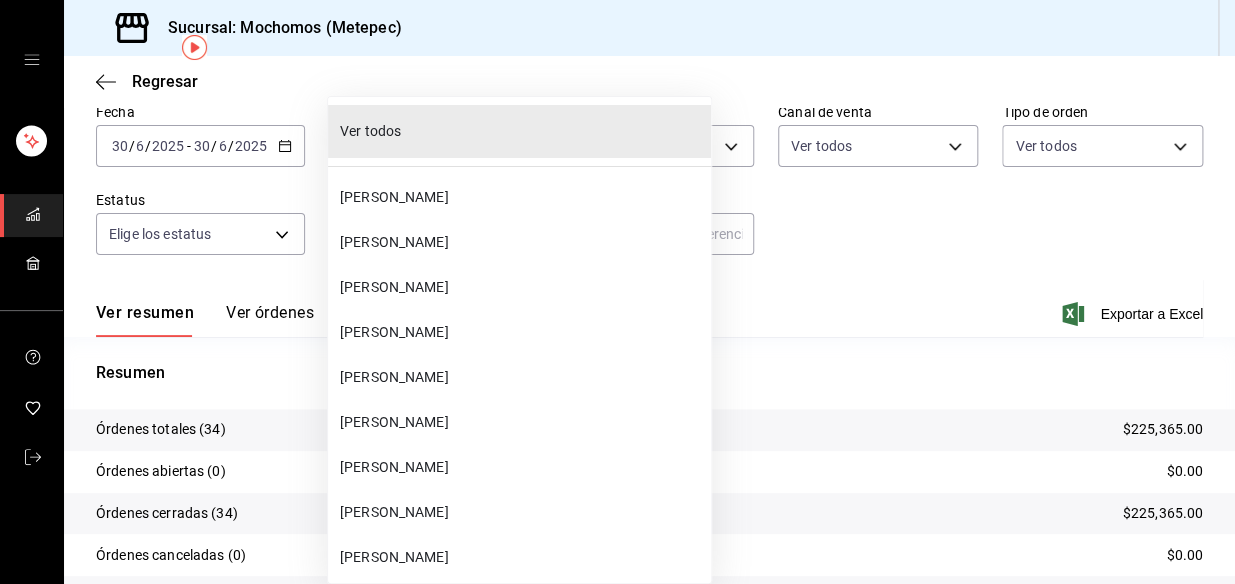 click on "Ver todos" at bounding box center (519, 131) 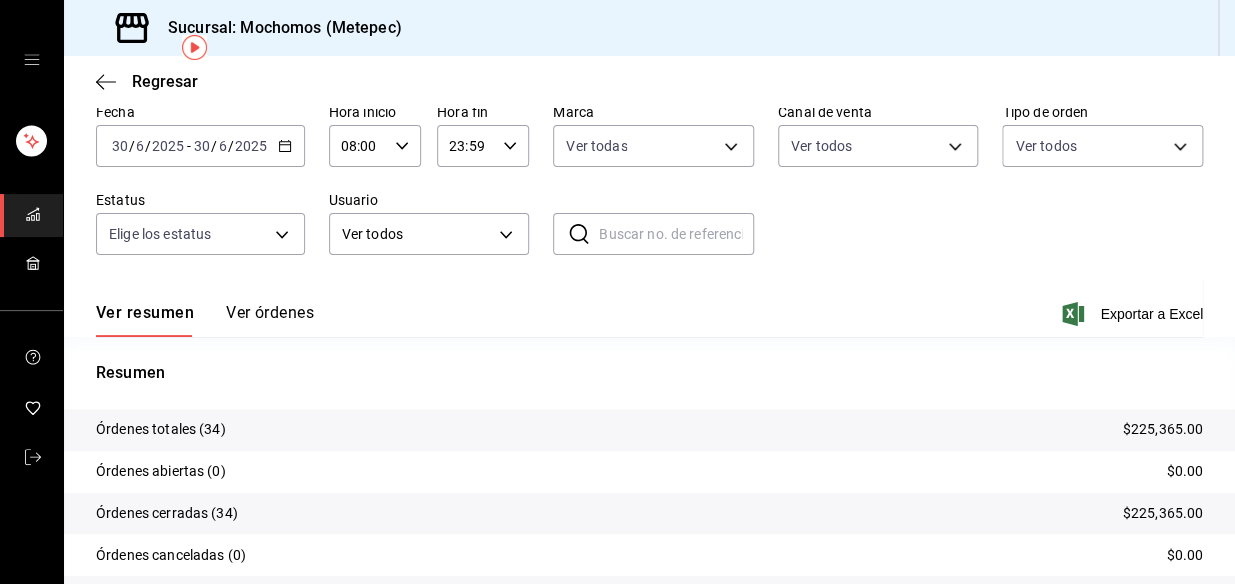 click on "Ver órdenes" at bounding box center [270, 320] 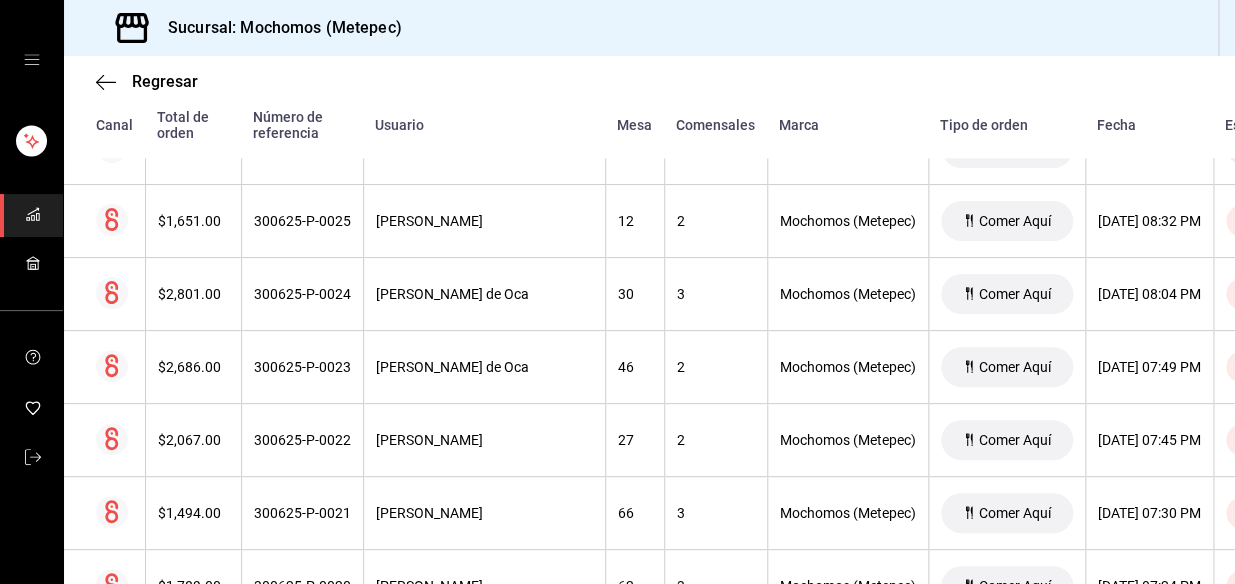 scroll, scrollTop: 1090, scrollLeft: 0, axis: vertical 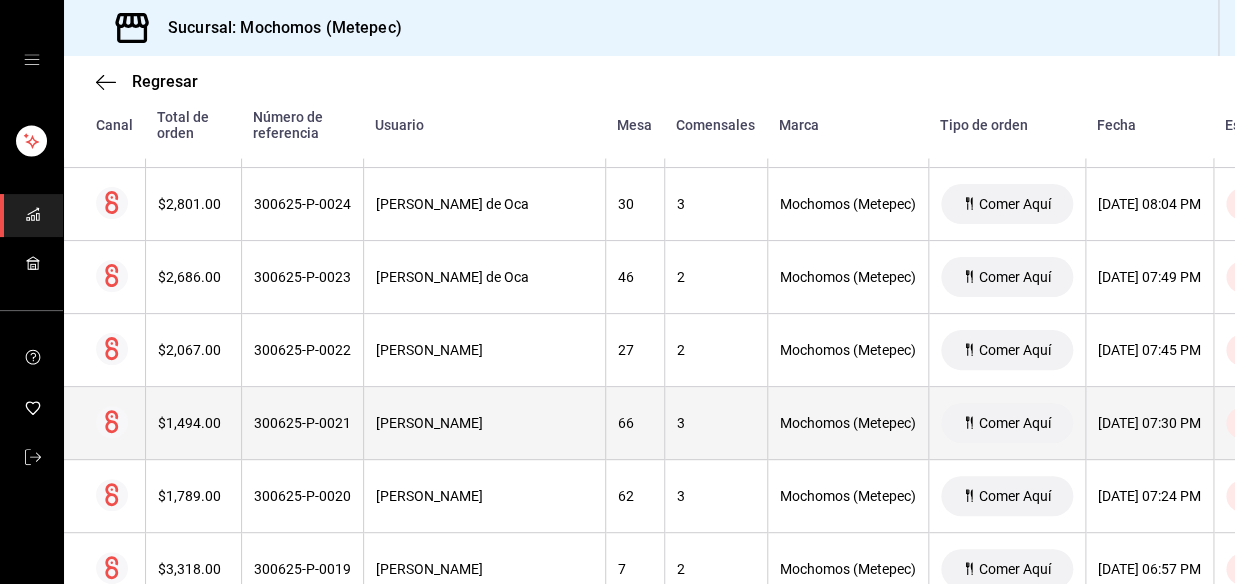 click on "66" at bounding box center (635, 423) 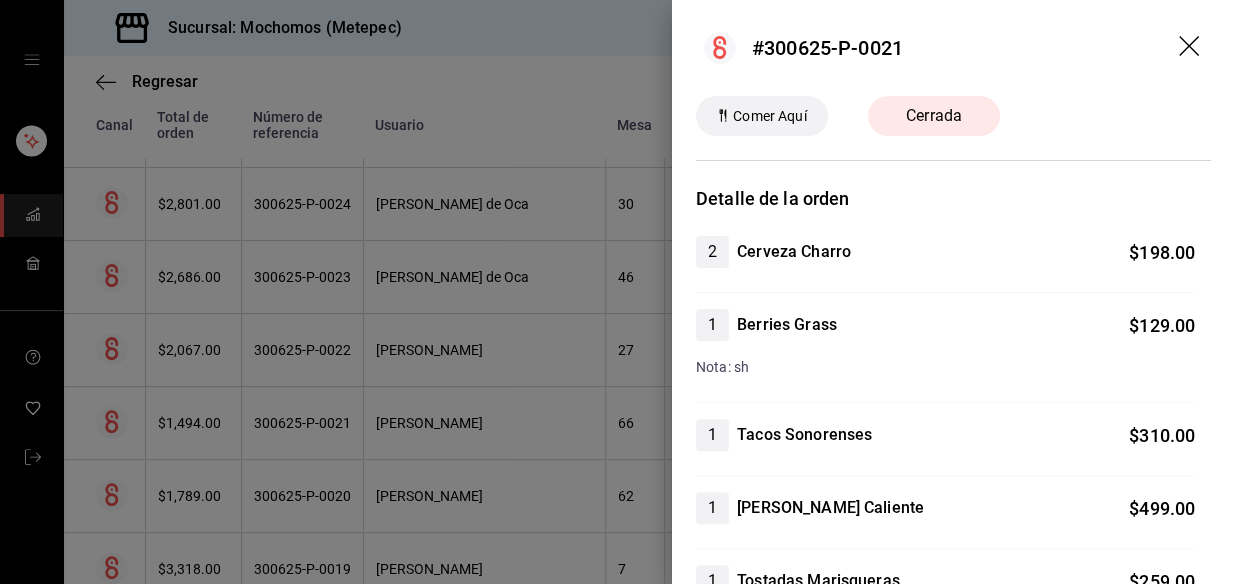 click at bounding box center [617, 292] 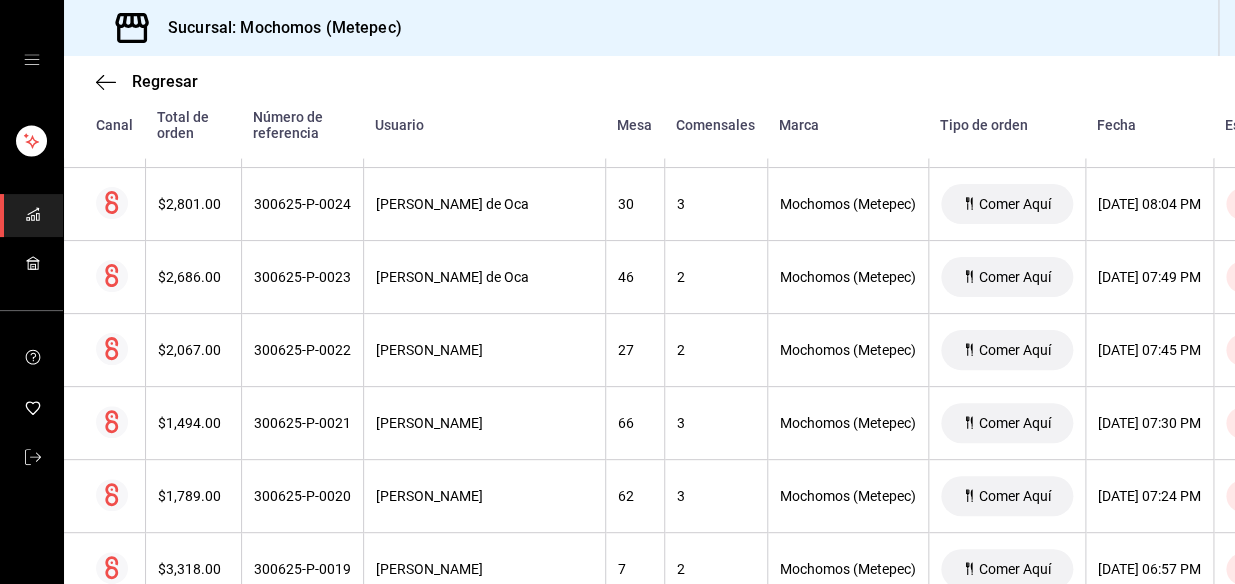 click at bounding box center (31, 60) 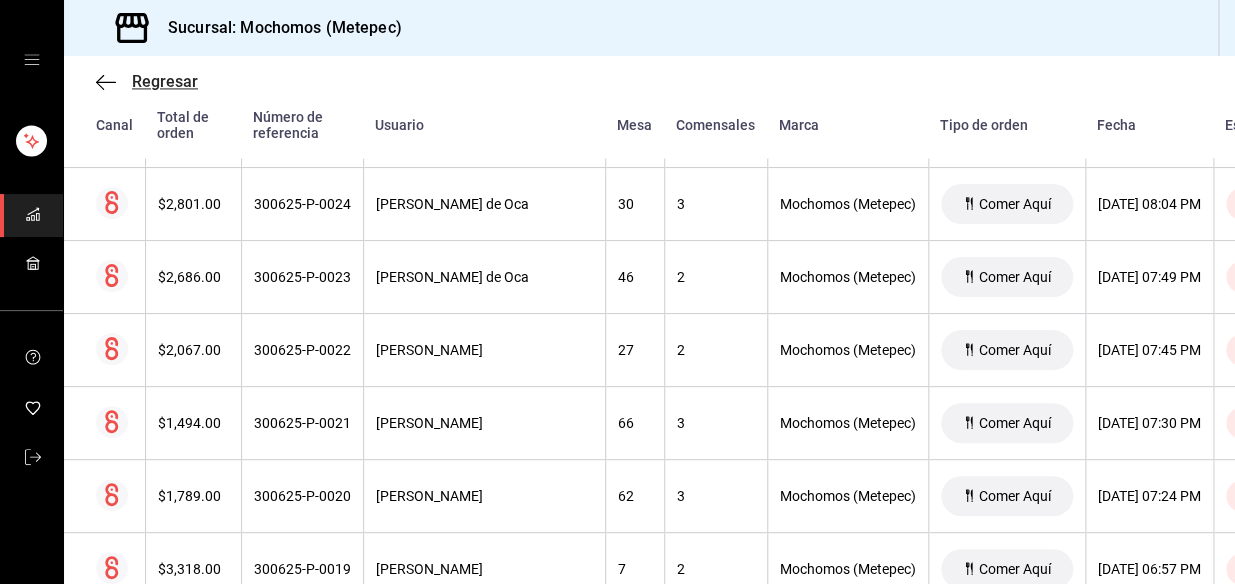 click 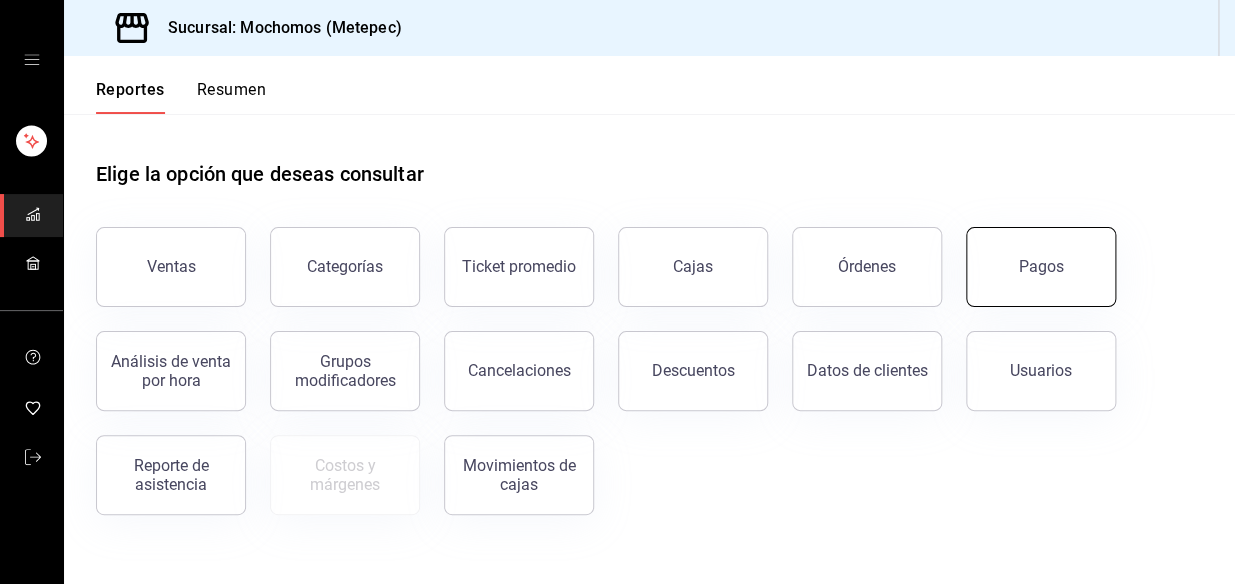 click on "Pagos" at bounding box center (1041, 267) 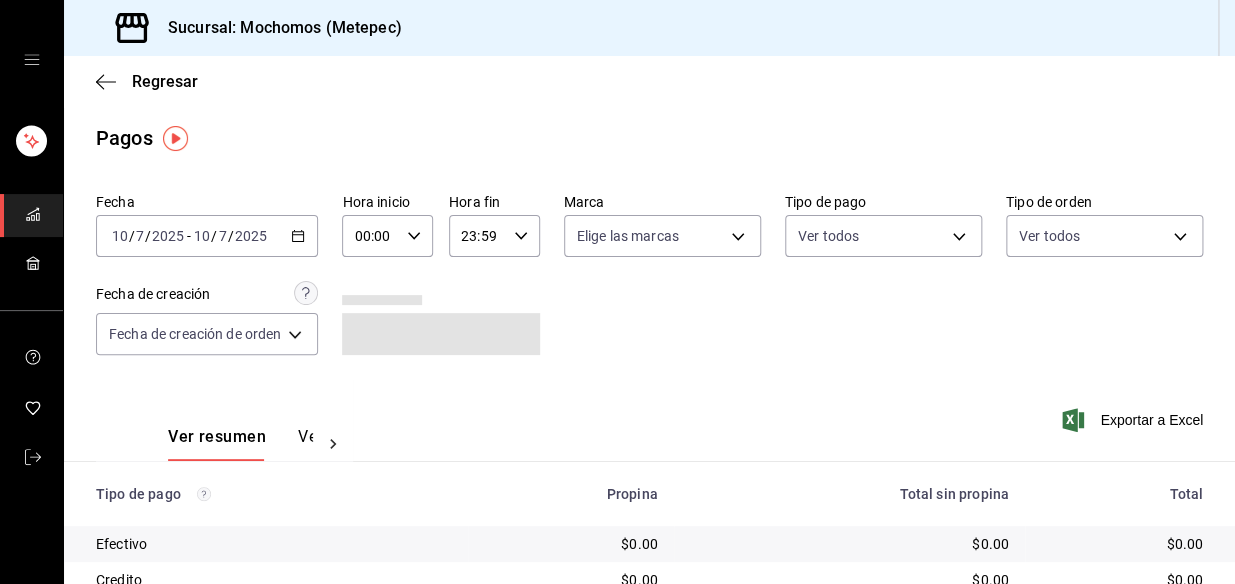 click 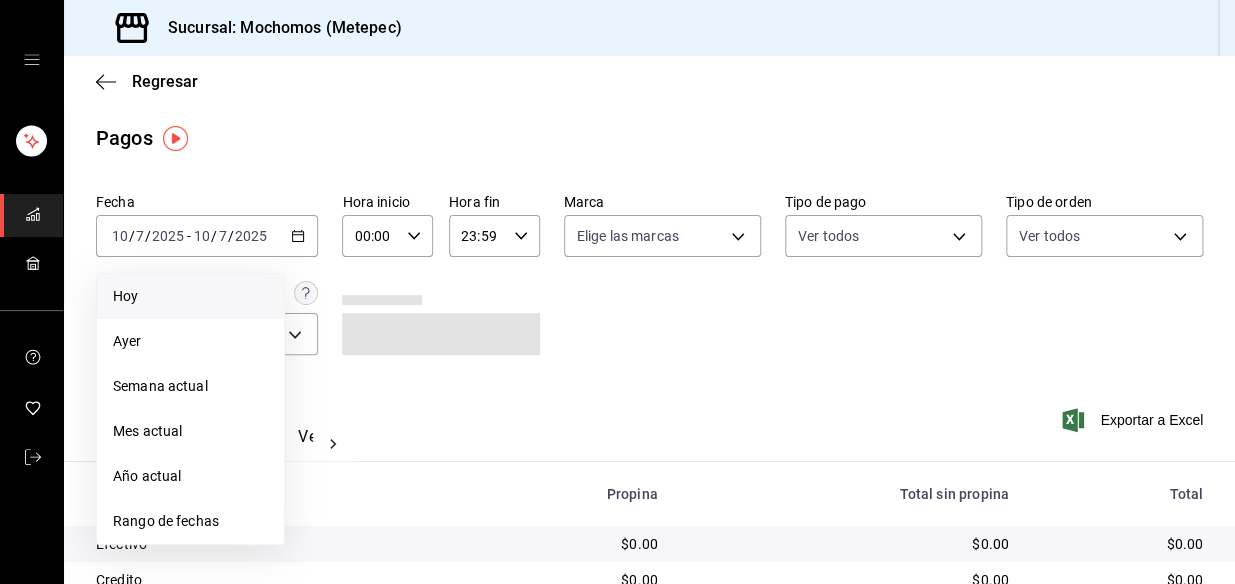 click on "Hoy" at bounding box center [190, 296] 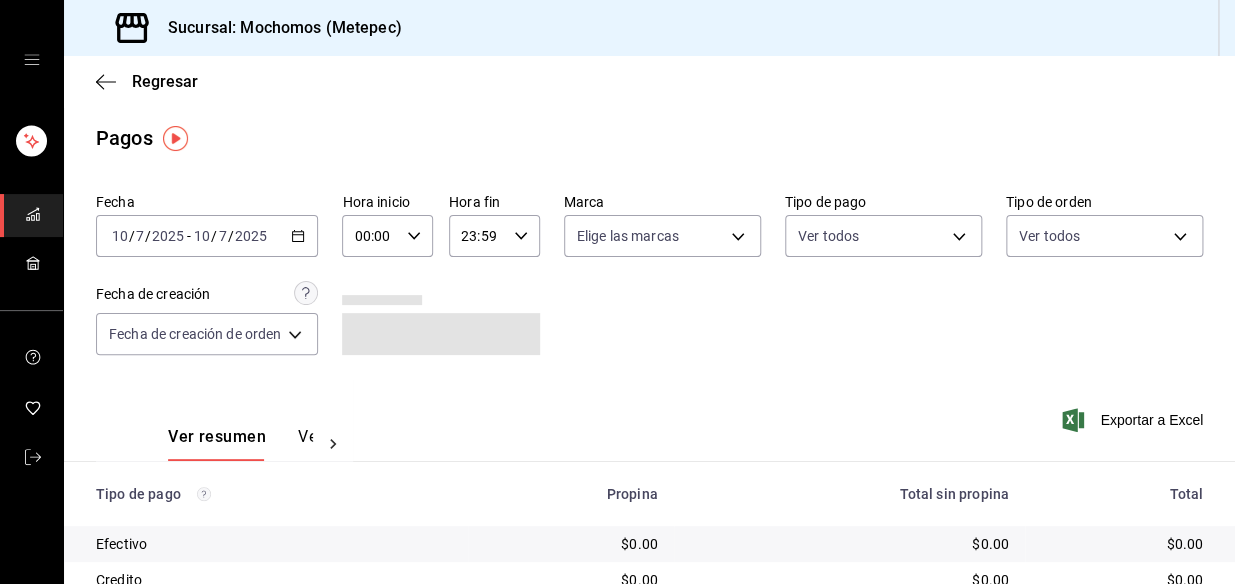 click on "00:00 Hora inicio" at bounding box center (387, 236) 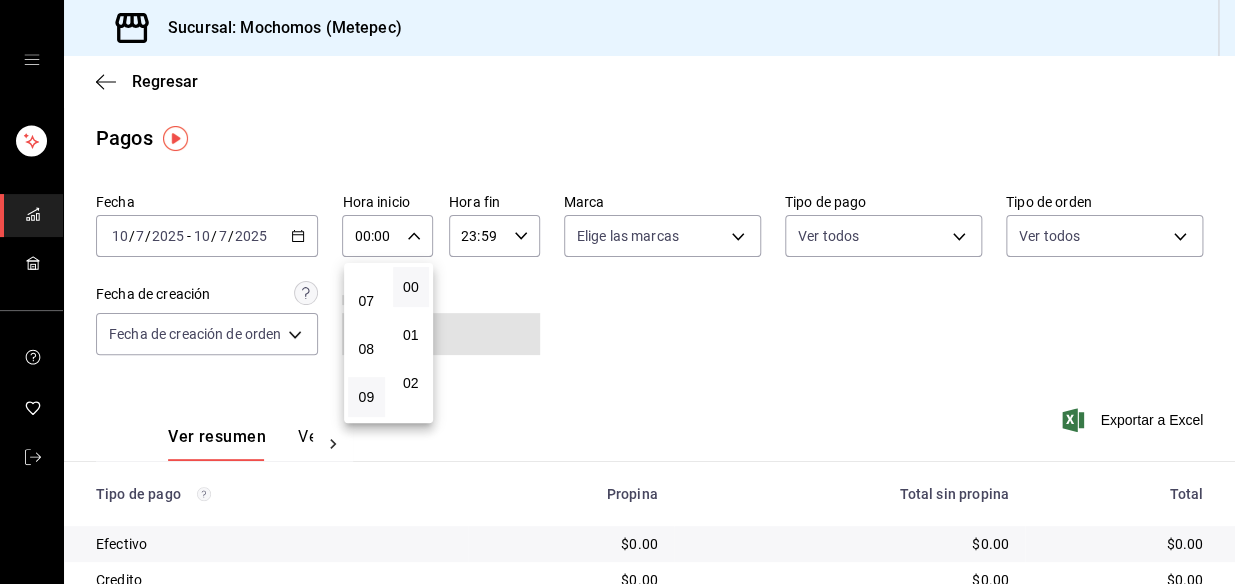 scroll, scrollTop: 363, scrollLeft: 0, axis: vertical 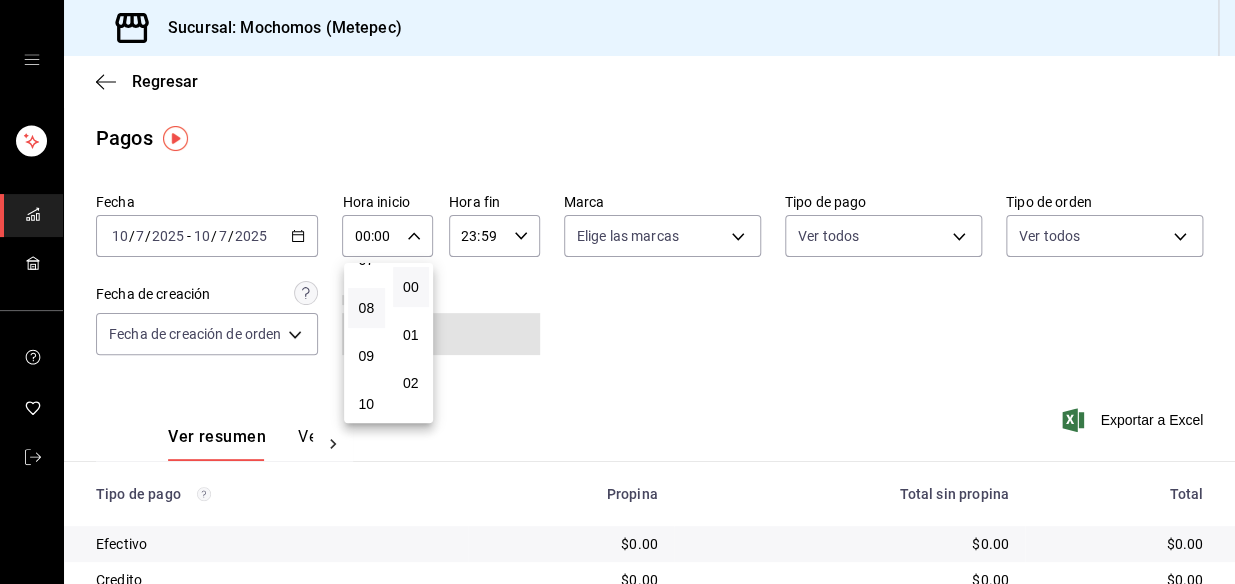 click on "08" at bounding box center (366, 308) 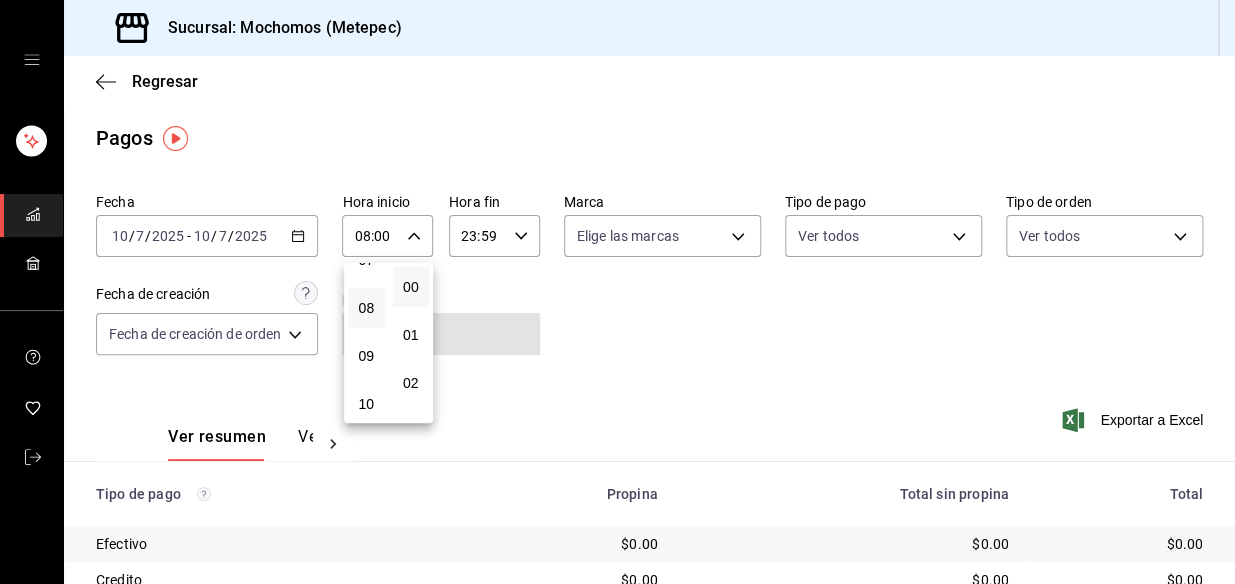 click at bounding box center [617, 292] 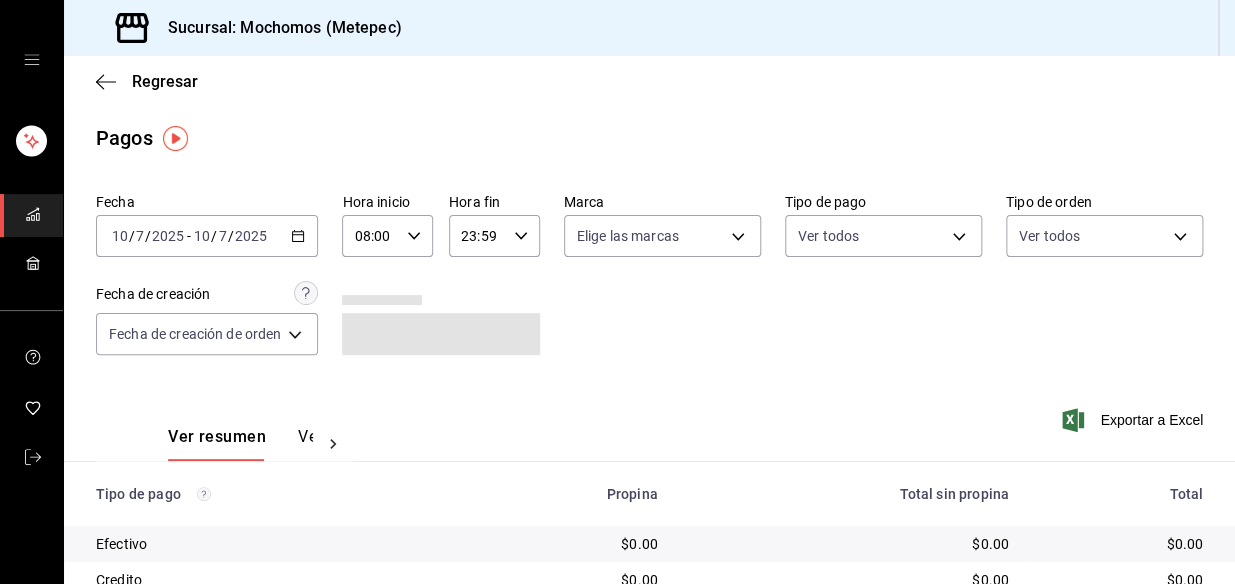 click on "Sucursal: Mochomos (Metepec) Regresar Pagos Fecha [DATE] [DATE] - [DATE] [DATE] Hora inicio 08:00 Hora inicio Hora fin 23:59 Hora fin Marca Elige las marcas Tipo de pago Ver todos Tipo de orden Ver todos Fecha de creación   Fecha de creación de orden ORDER Ver resumen Ver pagos Exportar a Excel Tipo de pago   Propina Total sin propina Total Efectivo $0.00 $0.00 $0.00 Credito $0.00 $0.00 $0.00 AMEX $0.00 $0.00 $0.00 Transferencia $0.00 $0.00 $0.00 CxC Empleados $0.00 $0.00 $0.00 CxC Clientes $0.00 $0.00 $0.00 Debito $0.00 $0.00 $0.00 USD $0.00 $0.00 $0.00 Rappi $0.00 $0.00 $0.00 Total $0.00 $0.00 $0.00 GANA 1 MES GRATIS EN TU SUSCRIPCIÓN AQUÍ ¿Recuerdas cómo empezó tu restaurante?
[PERSON_NAME] puedes ayudar a un colega a tener el mismo cambio que tú viviste.
Recomienda Parrot directamente desde tu Portal Administrador.
Es fácil y rápido.
🎁 Por cada restaurante que se una, ganas 1 mes gratis. Ver video tutorial Ir a video 00 01 02 03 04 05 06 07 08 09 10 11 12 13 14 15 16 17 18 19" at bounding box center [617, 292] 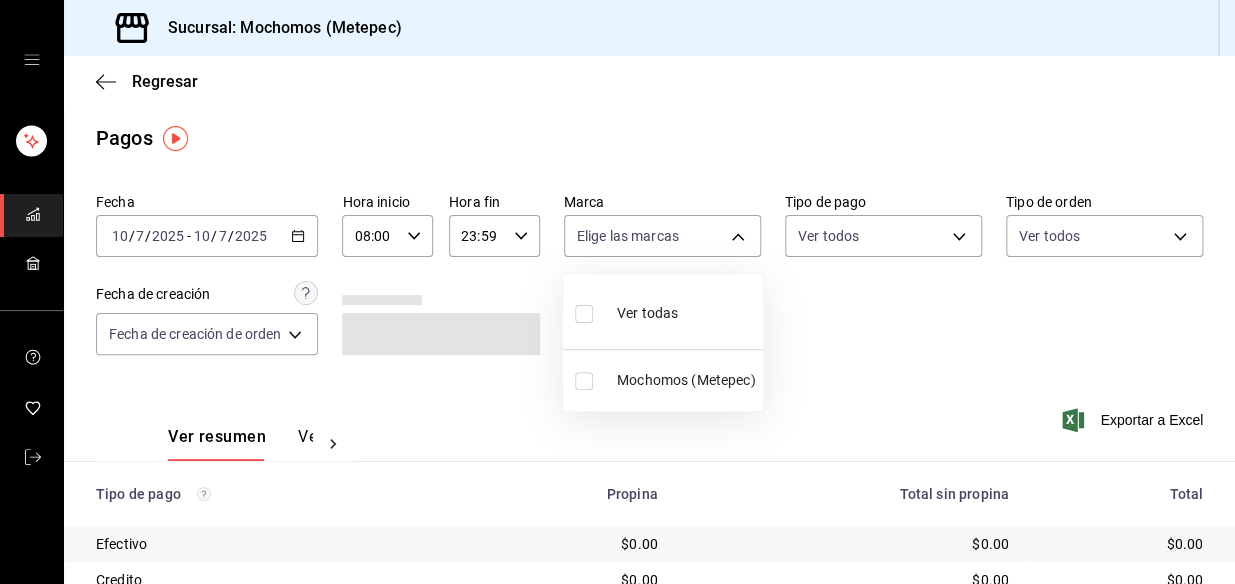 click at bounding box center [617, 292] 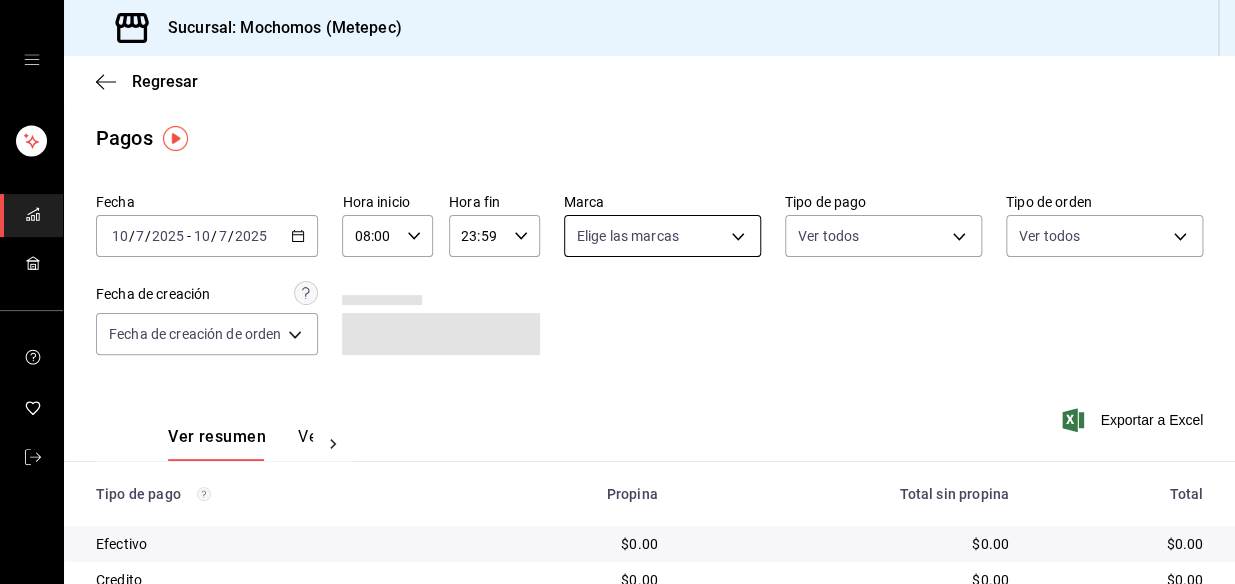 click on "Sucursal: Mochomos (Metepec) Regresar Pagos Fecha [DATE] [DATE] - [DATE] [DATE] Hora inicio 08:00 Hora inicio Hora fin 23:59 Hora fin Marca Elige las marcas Tipo de pago Ver todos Tipo de orden Ver todos Fecha de creación   Fecha de creación de orden ORDER Ver resumen Ver pagos Exportar a Excel Tipo de pago   Propina Total sin propina Total Efectivo $0.00 $0.00 $0.00 Credito $0.00 $0.00 $0.00 AMEX $0.00 $0.00 $0.00 Transferencia $0.00 $0.00 $0.00 CxC Empleados $0.00 $0.00 $0.00 CxC Clientes $0.00 $0.00 $0.00 Debito $0.00 $0.00 $0.00 USD $0.00 $0.00 $0.00 Rappi $0.00 $0.00 $0.00 Total $0.00 $0.00 $0.00 GANA 1 MES GRATIS EN TU SUSCRIPCIÓN AQUÍ ¿Recuerdas cómo empezó tu restaurante?
[PERSON_NAME] puedes ayudar a un colega a tener el mismo cambio que tú viviste.
Recomienda Parrot directamente desde tu Portal Administrador.
Es fácil y rápido.
🎁 Por cada restaurante que se una, ganas 1 mes gratis. Ver video tutorial Ir a video Visitar centro de ayuda [PHONE_NUMBER] [PHONE_NUMBER]" at bounding box center [617, 292] 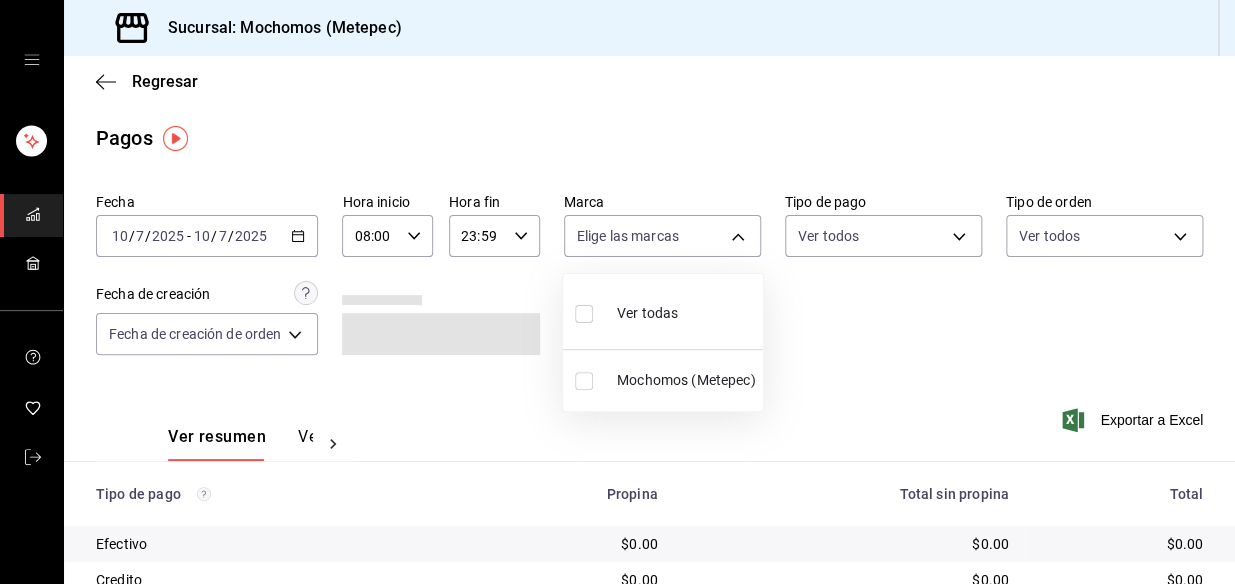 click on "Ver todas" at bounding box center (626, 311) 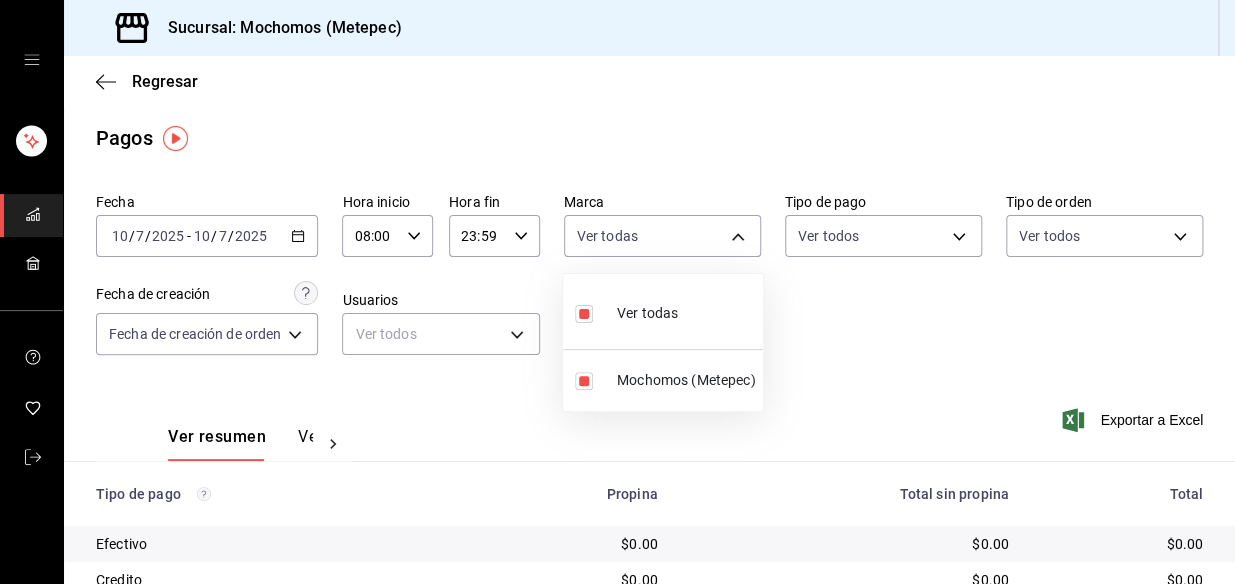 click at bounding box center [617, 292] 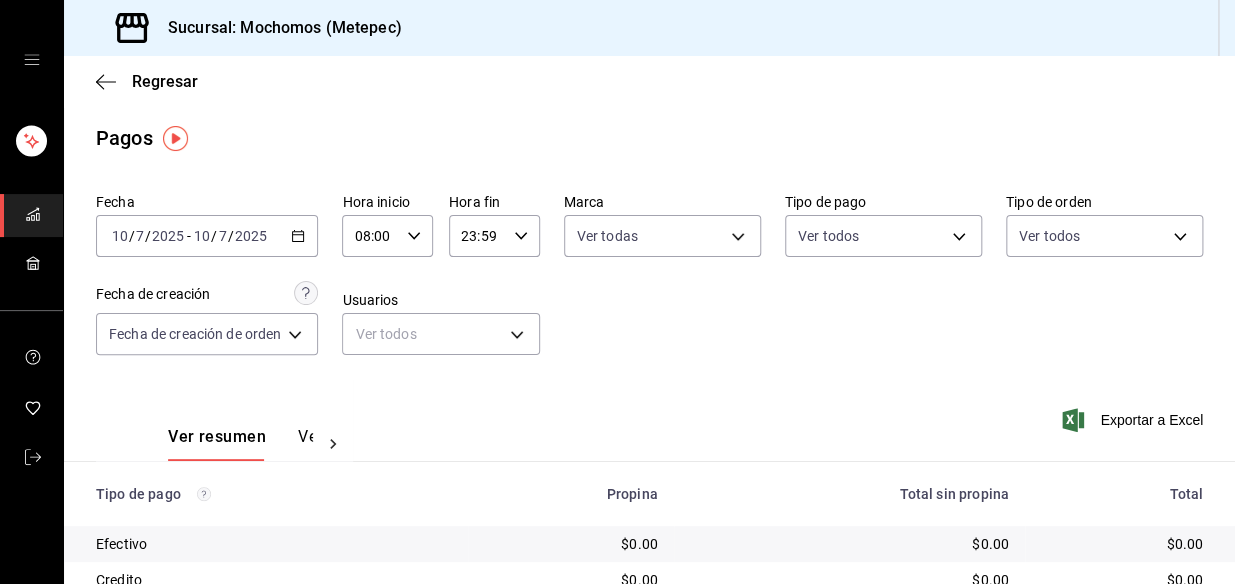 click on "Sucursal: Mochomos (Metepec) Regresar Pagos Fecha [DATE] [DATE] - [DATE] [DATE] Hora inicio 08:00 Hora inicio Hora fin 23:59 Hora fin Marca Ver todas 2365f74e-aa6b-4392-bdf2-72765591bddf Tipo de pago Ver todos Tipo de orden Ver todos Fecha de creación   Fecha de creación de orden ORDER Usuarios Ver todos null Ver resumen Ver pagos Exportar a Excel Tipo de pago   Propina Total sin propina Total Efectivo $0.00 $0.00 $0.00 Credito $0.00 $0.00 $0.00 AMEX $0.00 $0.00 $0.00 Transferencia $0.00 $0.00 $0.00 CxC Empleados $0.00 $0.00 $0.00 CxC Clientes $0.00 $0.00 $0.00 Debito $0.00 $0.00 $0.00 USD $0.00 $0.00 $0.00 Rappi $0.00 $0.00 $0.00 Total $0.00 $0.00 $0.00 GANA 1 MES GRATIS EN TU SUSCRIPCIÓN AQUÍ ¿Recuerdas cómo empezó tu restaurante?
[PERSON_NAME] puedes ayudar a un colega a tener el mismo cambio que tú viviste.
Recomienda Parrot directamente desde tu Portal Administrador.
Es fácil y rápido.
🎁 Por cada restaurante que se una, ganas 1 mes gratis. Ver video tutorial Ir a video" at bounding box center (617, 292) 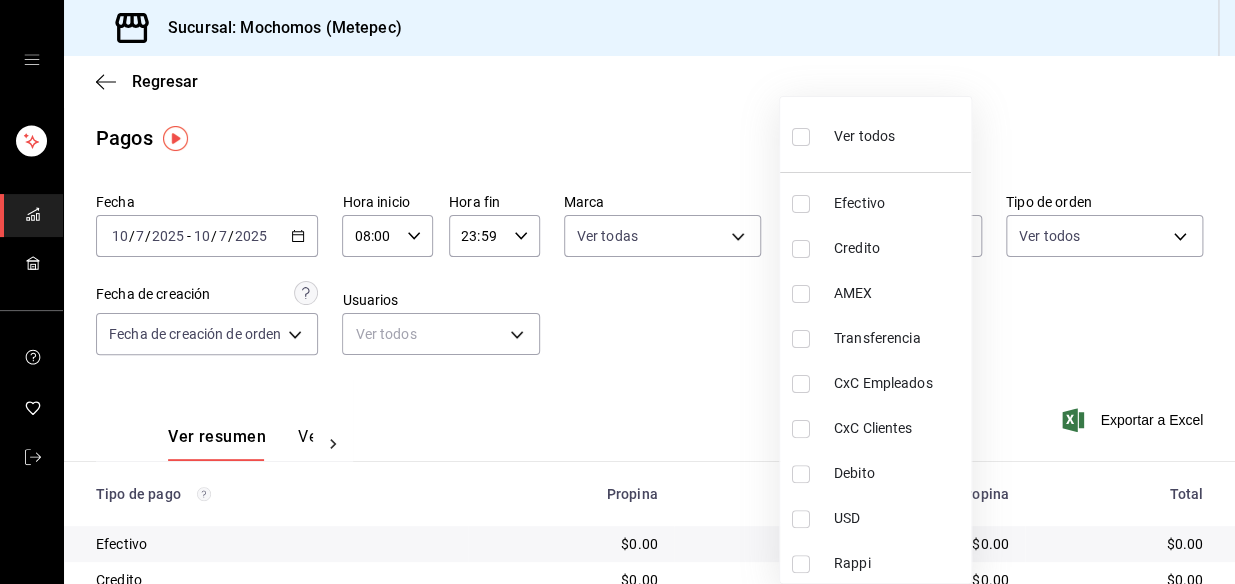 click at bounding box center [801, 137] 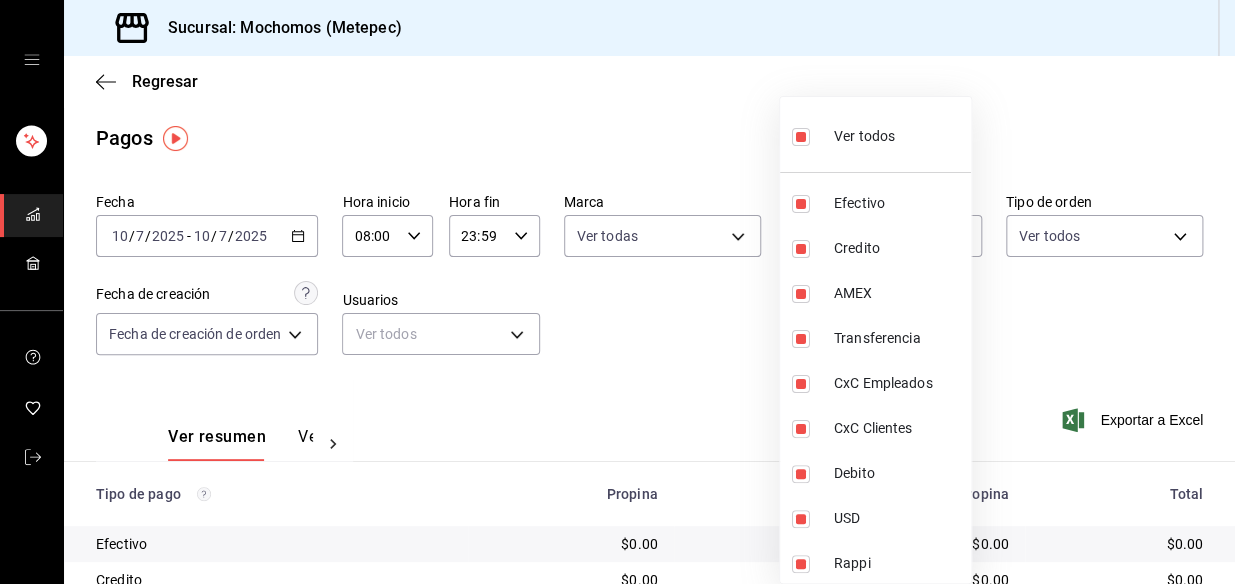 click at bounding box center [617, 292] 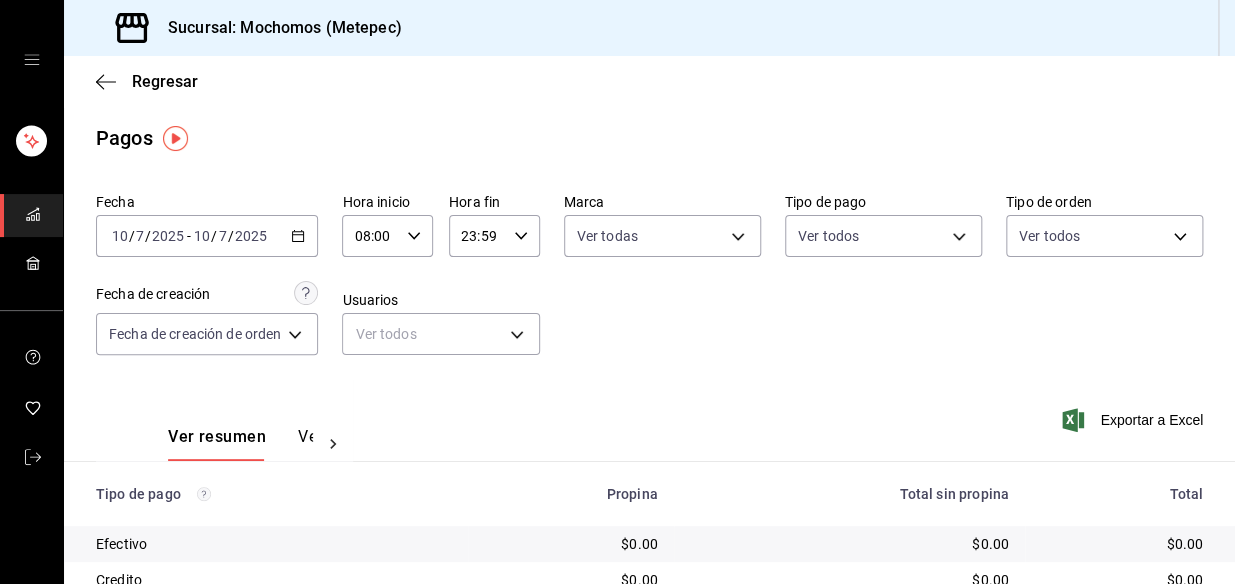 click on "Ver todos Efectivo Credito AMEX Transferencia CxC Empleados CxC Clientes Debito USD Rappi" at bounding box center (617, 292) 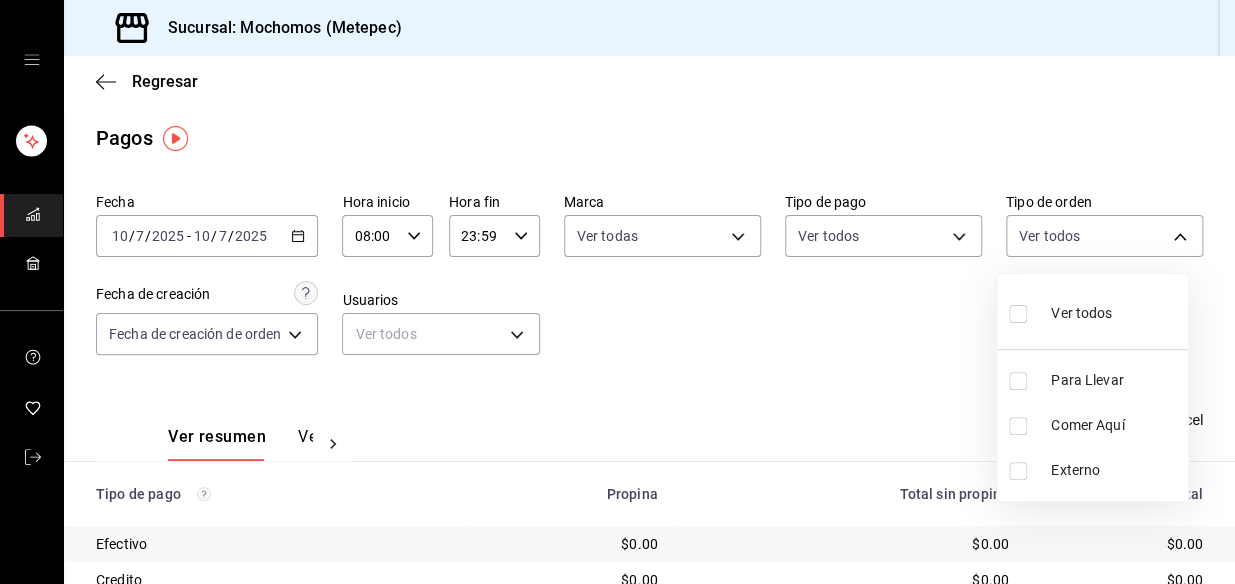click at bounding box center [1018, 314] 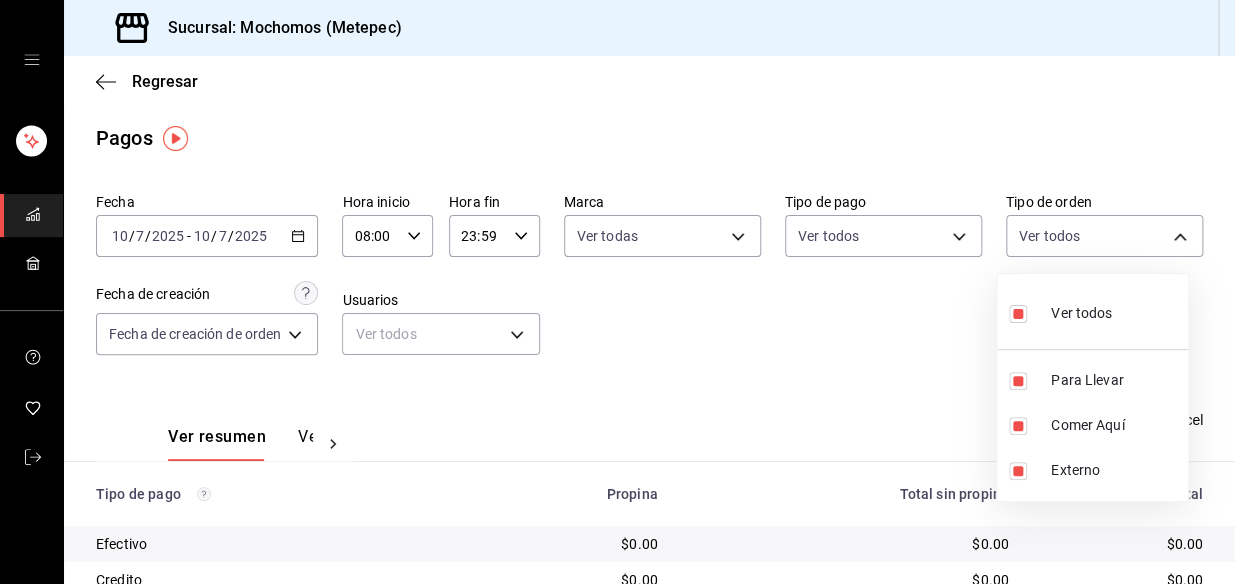 click at bounding box center (617, 292) 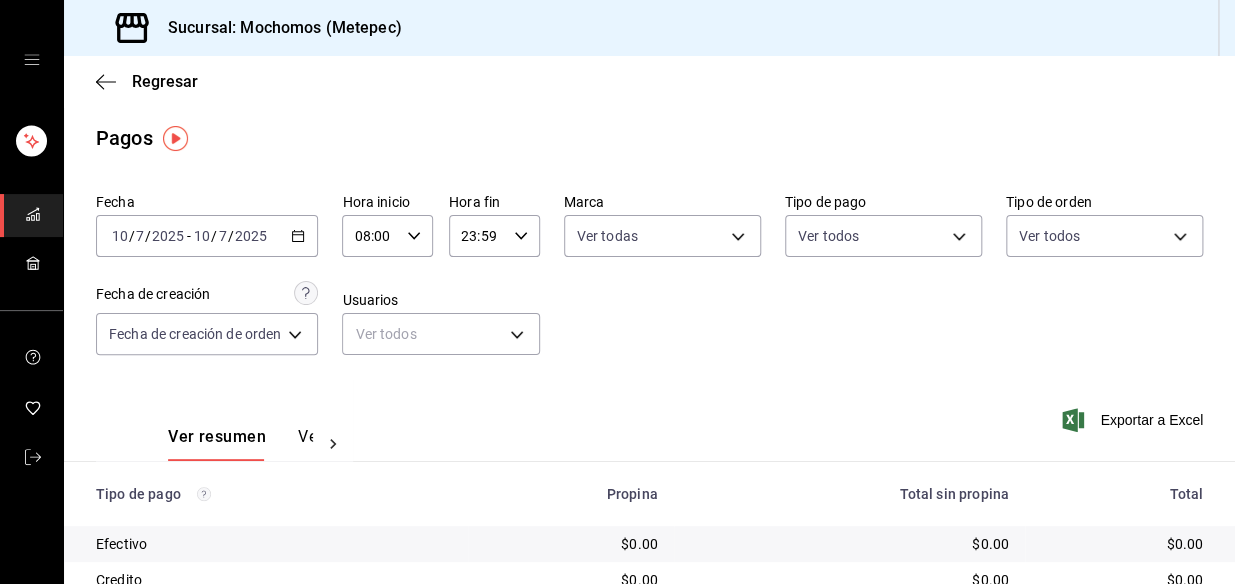 click on "Sucursal: Mochomos (Metepec) Regresar Pagos Fecha [DATE] [DATE] - [DATE] [DATE] Hora inicio 08:00 Hora inicio Hora fin 23:59 Hora fin Marca Ver todas 2365f74e-aa6b-4392-bdf2-72765591bddf Tipo de pago Ver todos 188bd14d-3513-42cc-9f46-285d81389660,34ef211f-a798-45d1-ab41-0af7a85efbb2,c7bcb484-f721-4d92-843f-4181fa2307f3,336f0d2e-01c1-48ea-af99-c0d776d57ba5,c8c6e454-5b1c-4fdd-bc1a-b623b2abd36c,3a2d0379-2f97-43be-971c-3ecb74c73d06,3d68cc00-5fe0-4adb-a93e-2e3170703c22,2b36db65-0482-4684-9e0e-1bb5aa42395a,8b684a74-8dd9-41d3-a186-0ea77105d6df Tipo de orden Ver todos 3a236ed8-2e24-47ca-8e59-ead494492482,da8509e8-5fca-4f62-958e-973104937870,EXTERNAL Fecha de creación   Fecha de creación de orden ORDER Usuarios Ver todos null Ver resumen Ver pagos Exportar a Excel Tipo de pago   Propina Total sin propina Total Efectivo $0.00 $0.00 $0.00 Credito $0.00 $0.00 $0.00 AMEX $0.00 $0.00 $0.00 Transferencia $0.00 $0.00 $0.00 CxC Empleados $0.00 $0.00 $0.00 CxC Clientes $0.00 $0.00 $0.00 Debito $0.00 USD" at bounding box center (617, 292) 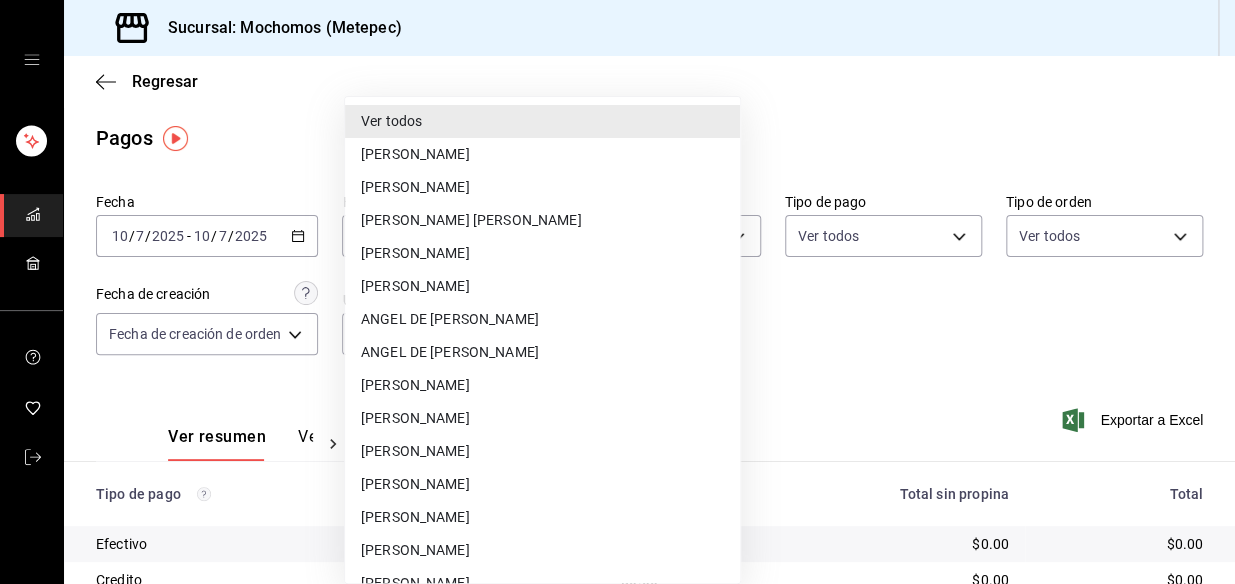click on "Ver todos" at bounding box center [542, 121] 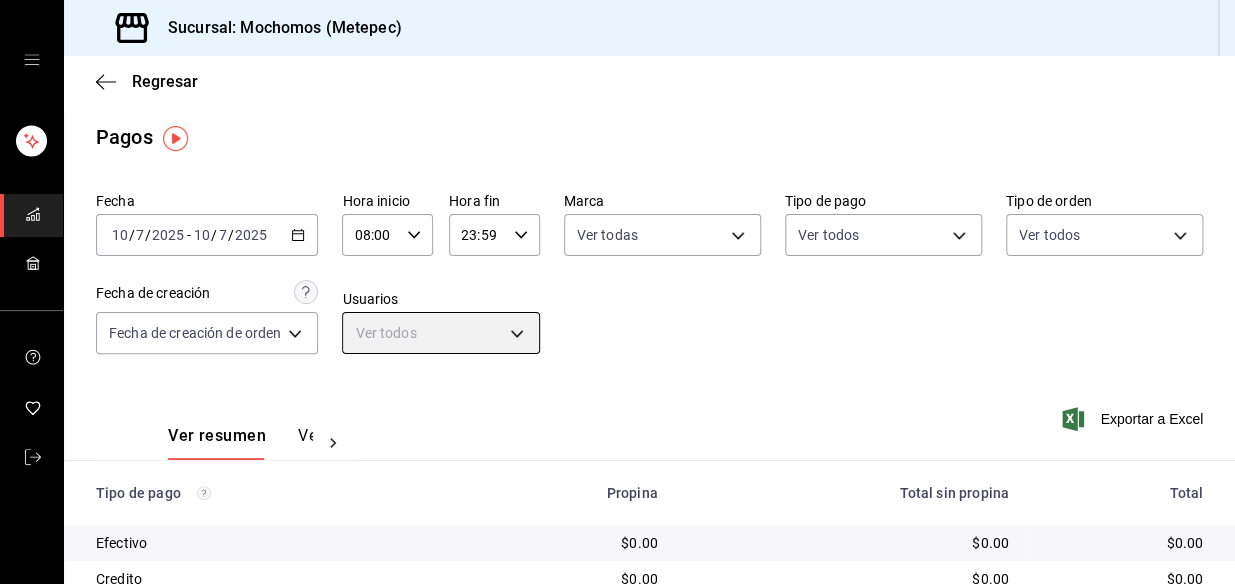 scroll, scrollTop: 0, scrollLeft: 0, axis: both 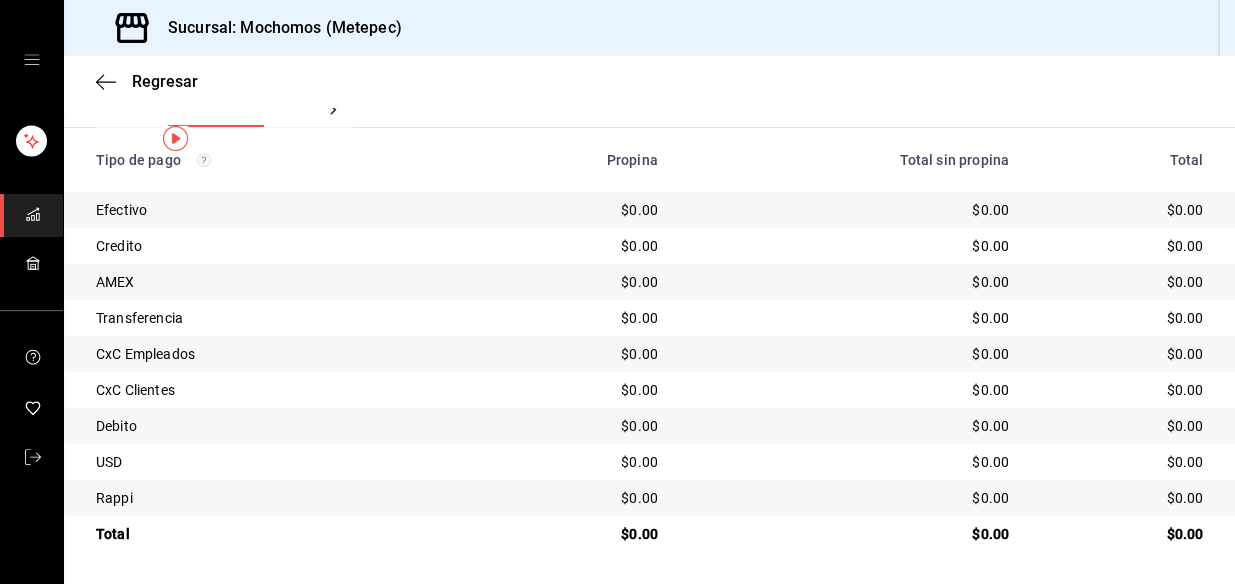 drag, startPoint x: 650, startPoint y: 336, endPoint x: 601, endPoint y: 630, distance: 298.05536 